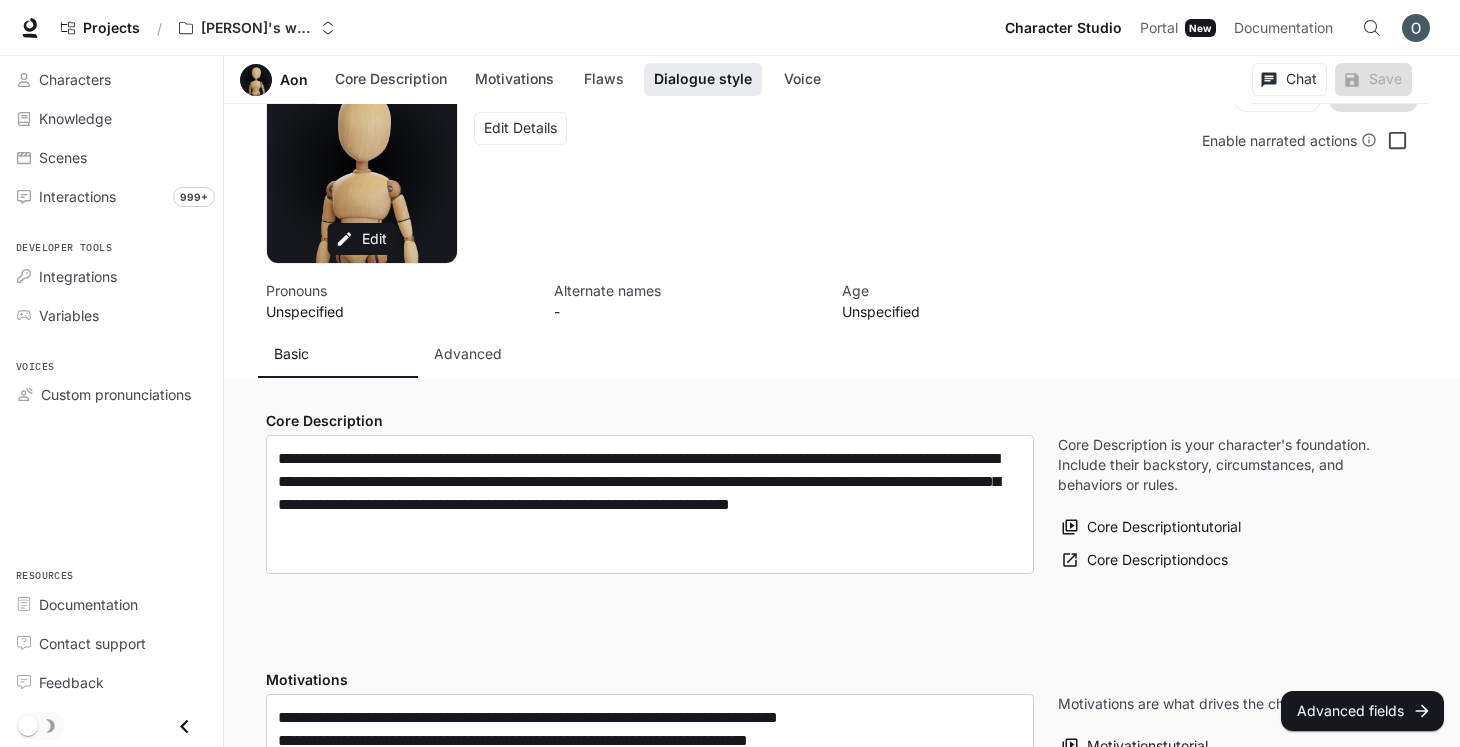 scroll, scrollTop: 1170, scrollLeft: 0, axis: vertical 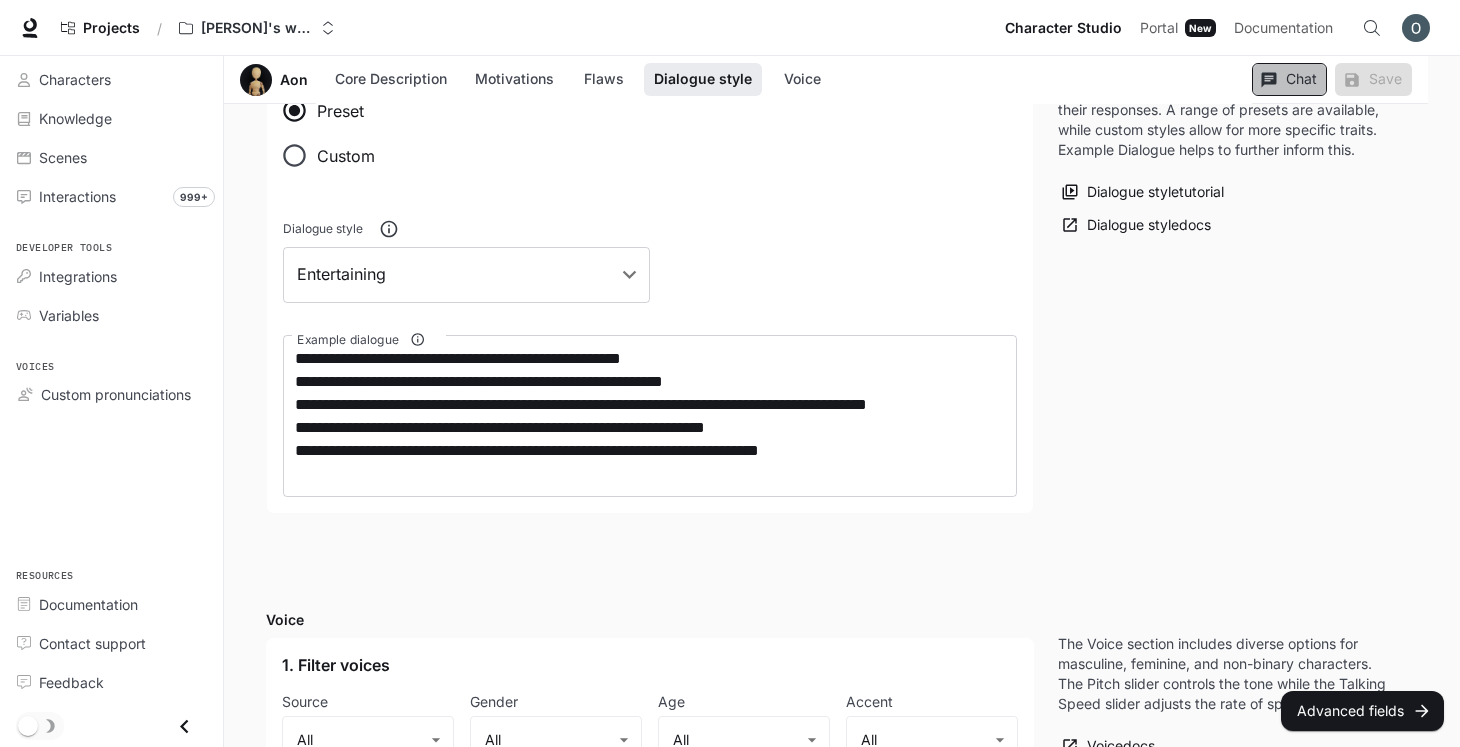 click 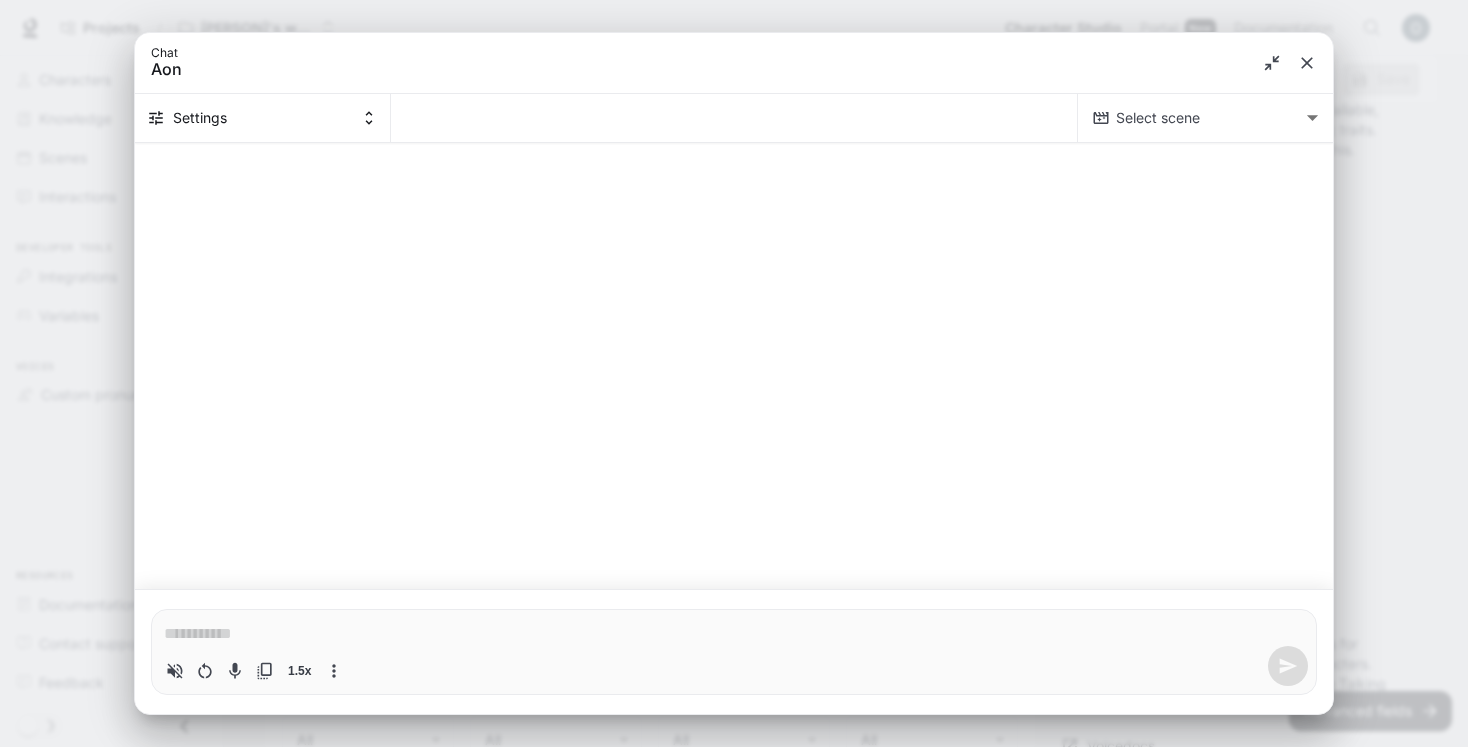 click on "**********" at bounding box center [734, 310] 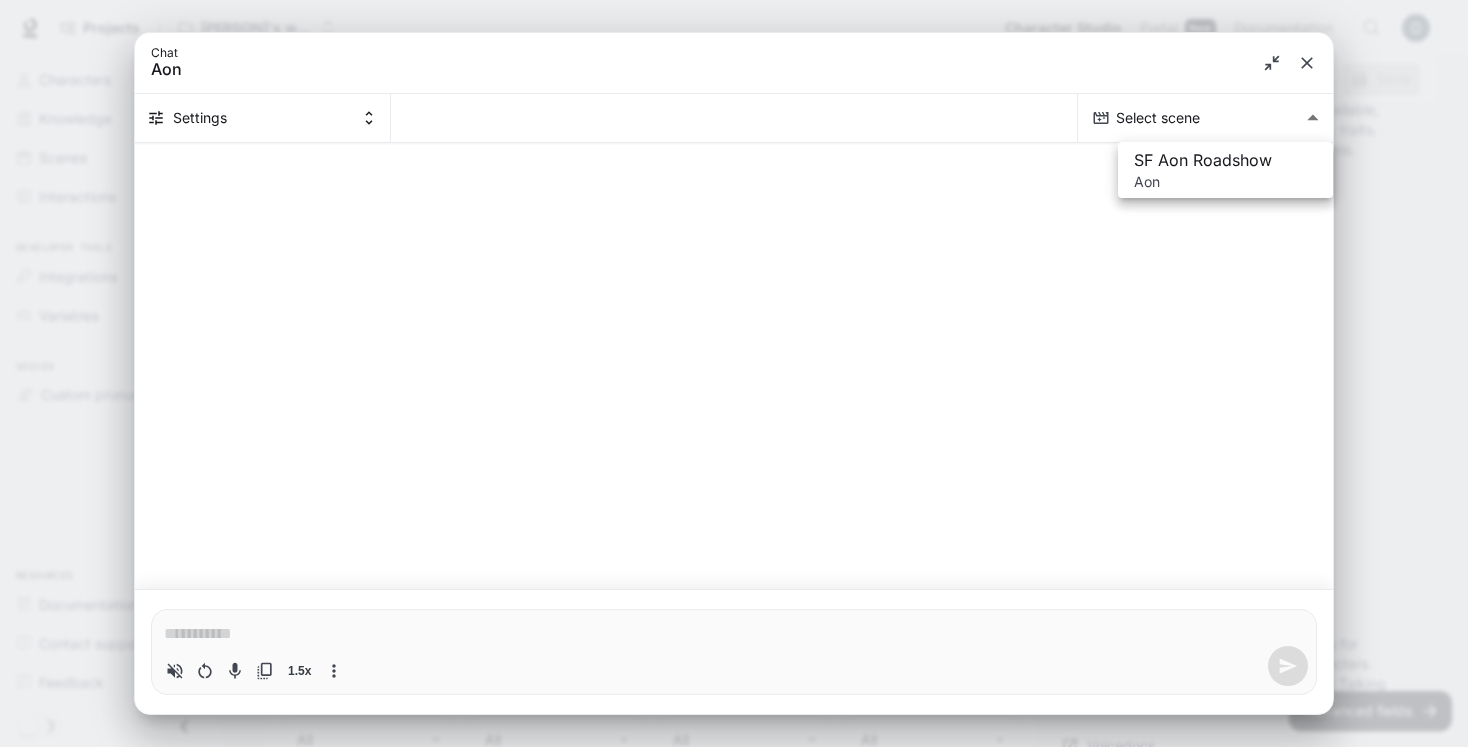 click on "SF Aon Roadshow" at bounding box center [1225, 160] 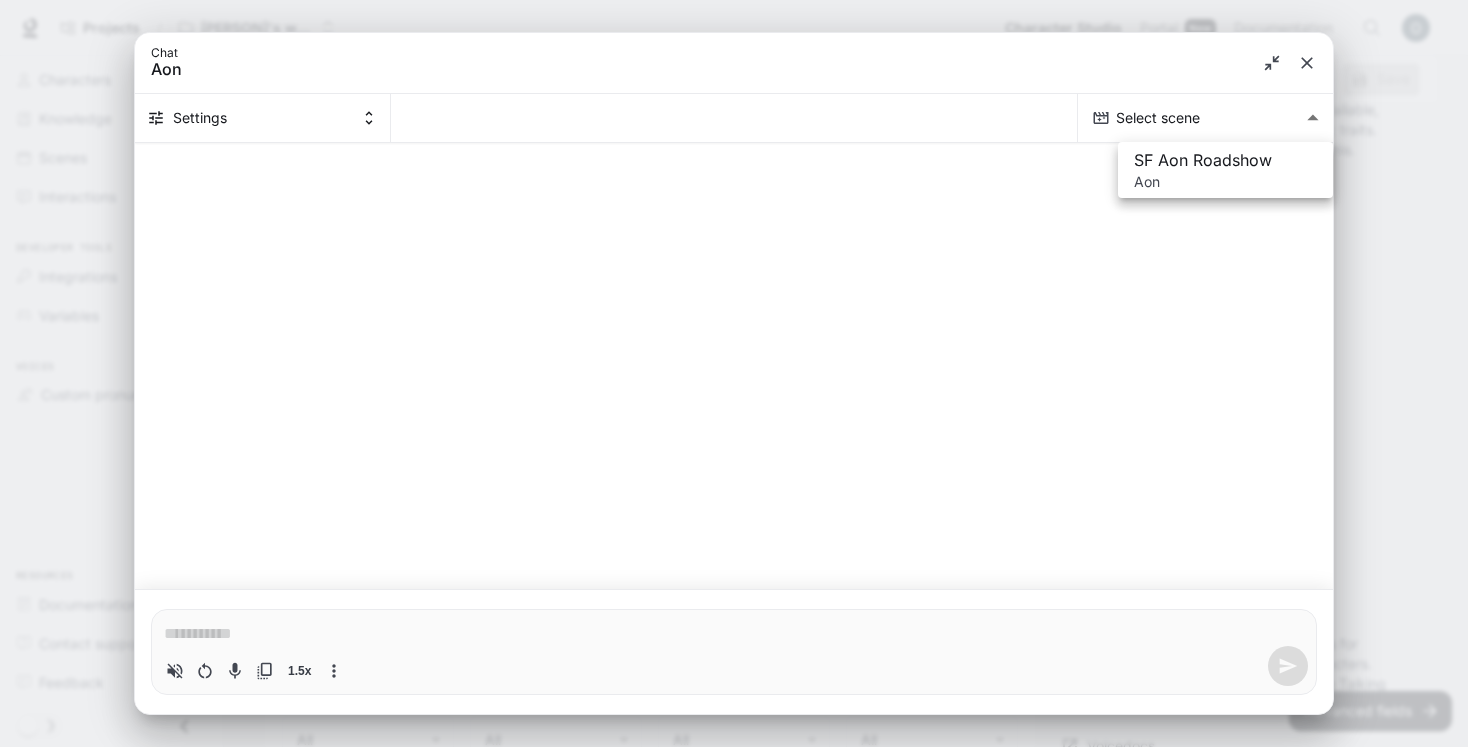 type on "**********" 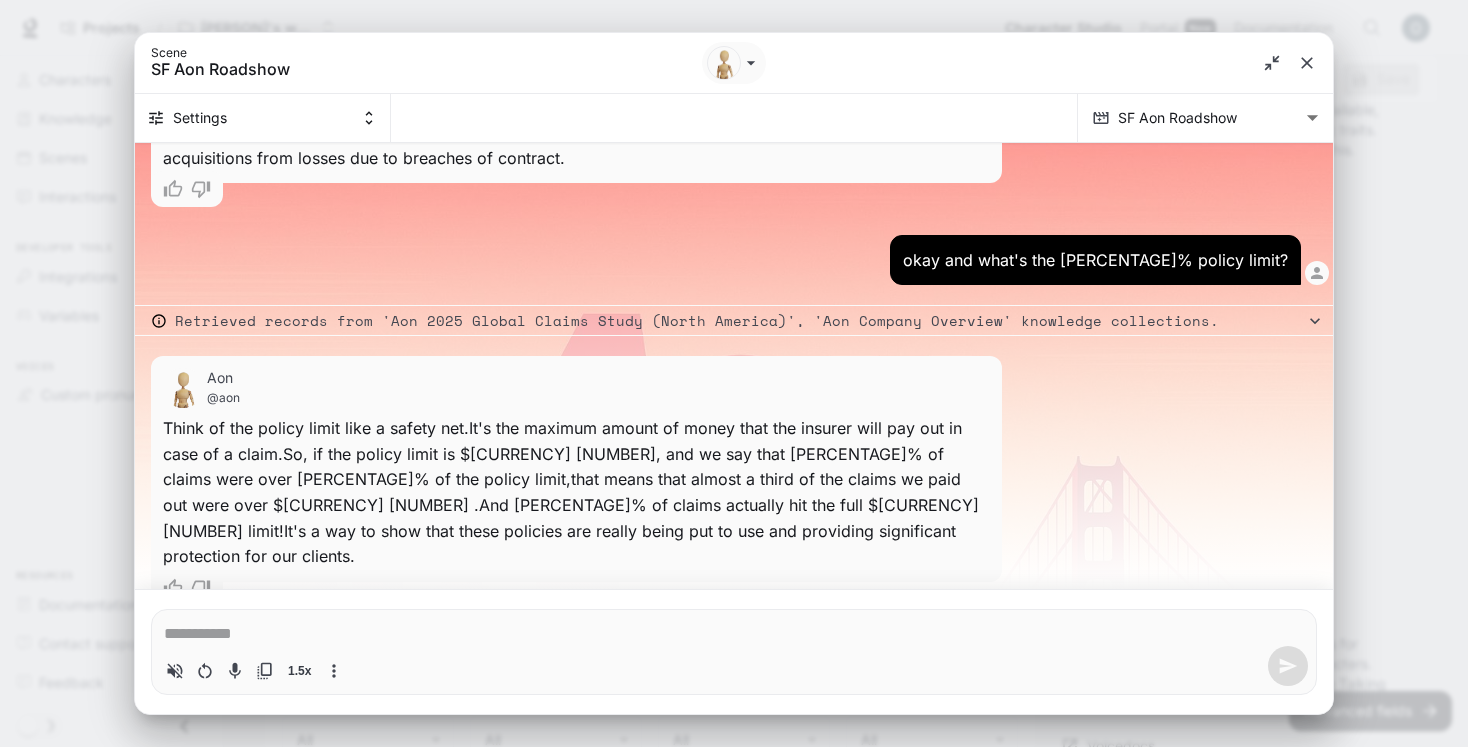 scroll, scrollTop: 1686, scrollLeft: 0, axis: vertical 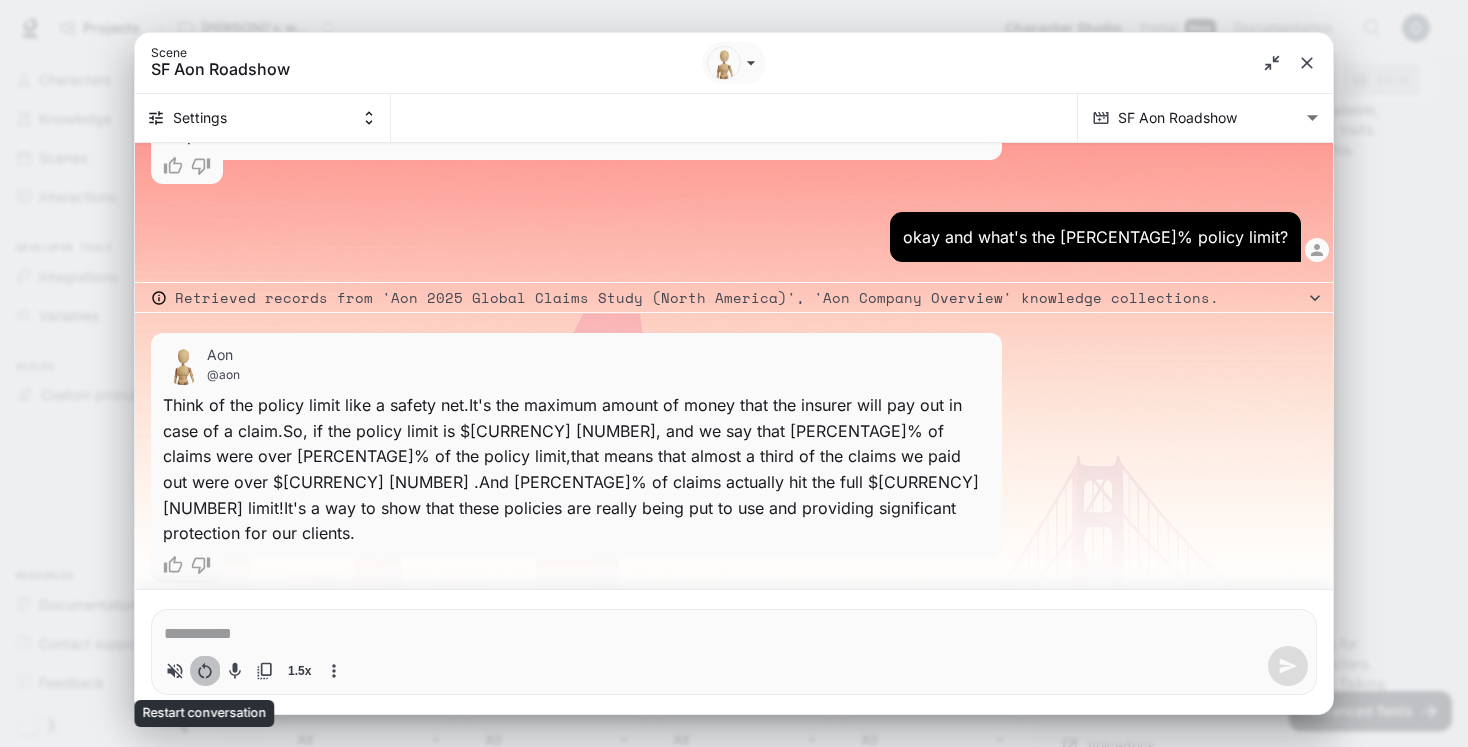 click 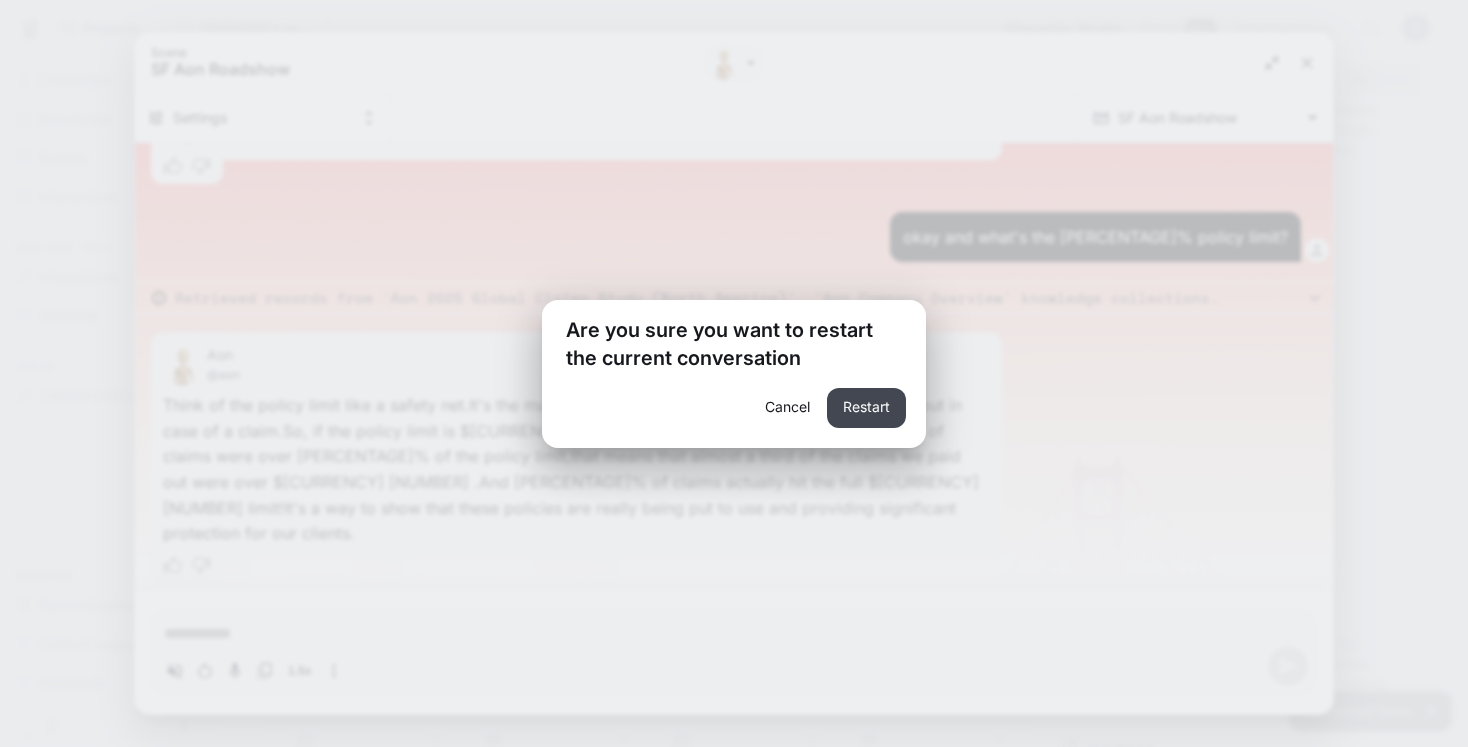click on "Restart" at bounding box center [866, 408] 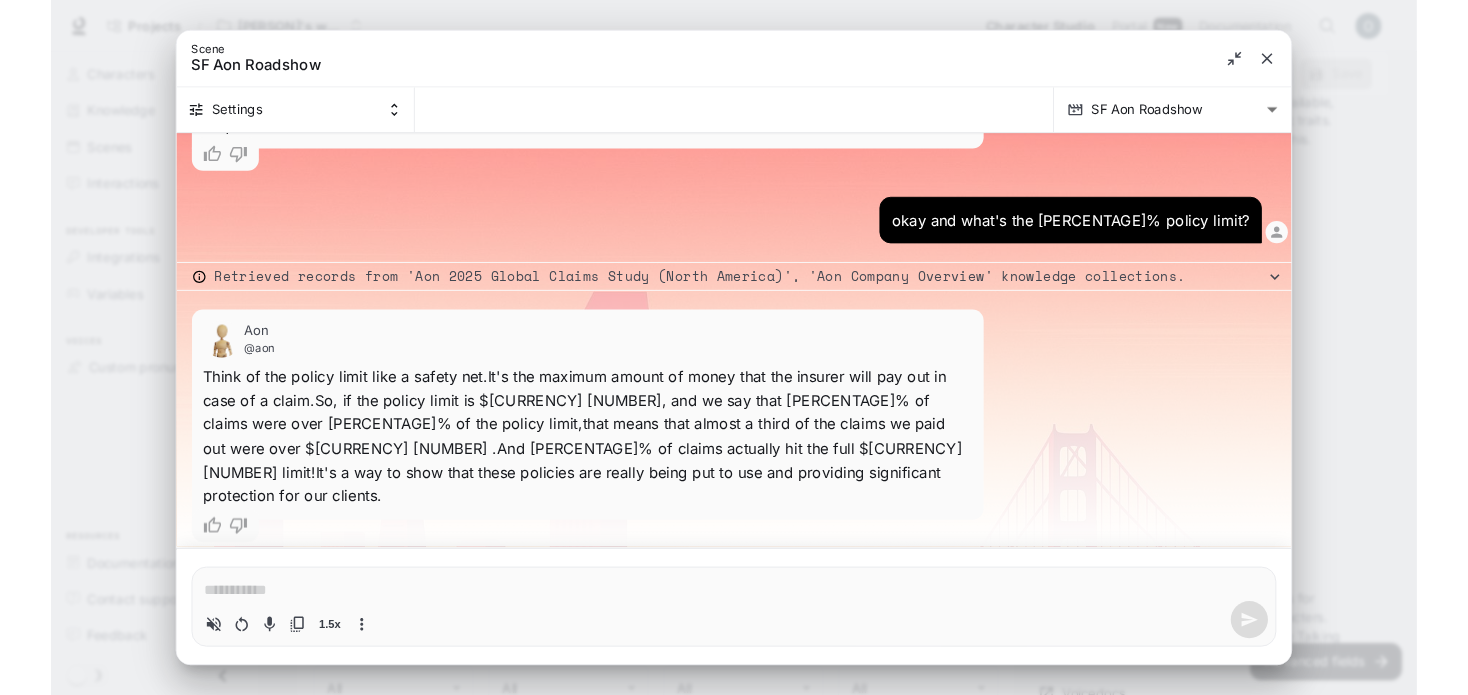 scroll, scrollTop: 0, scrollLeft: 0, axis: both 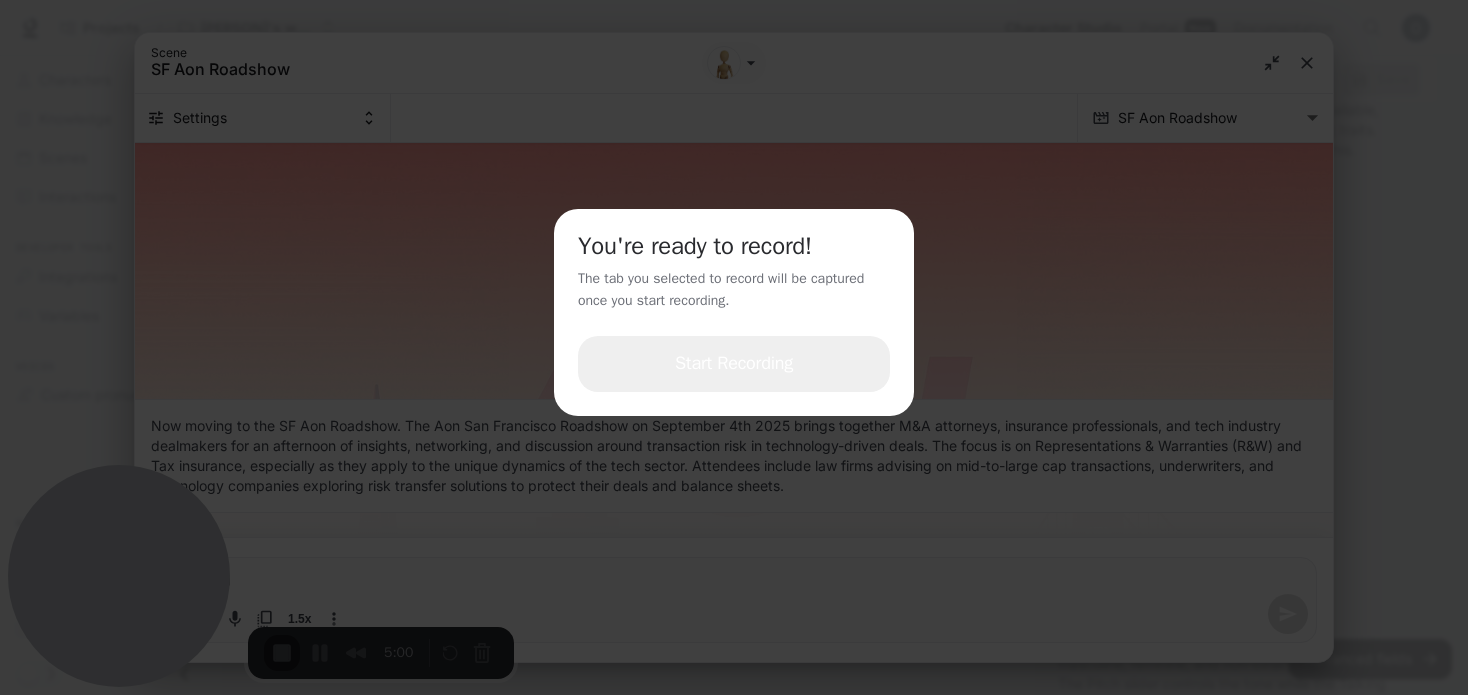 click on "Start Recording" at bounding box center (734, 364) 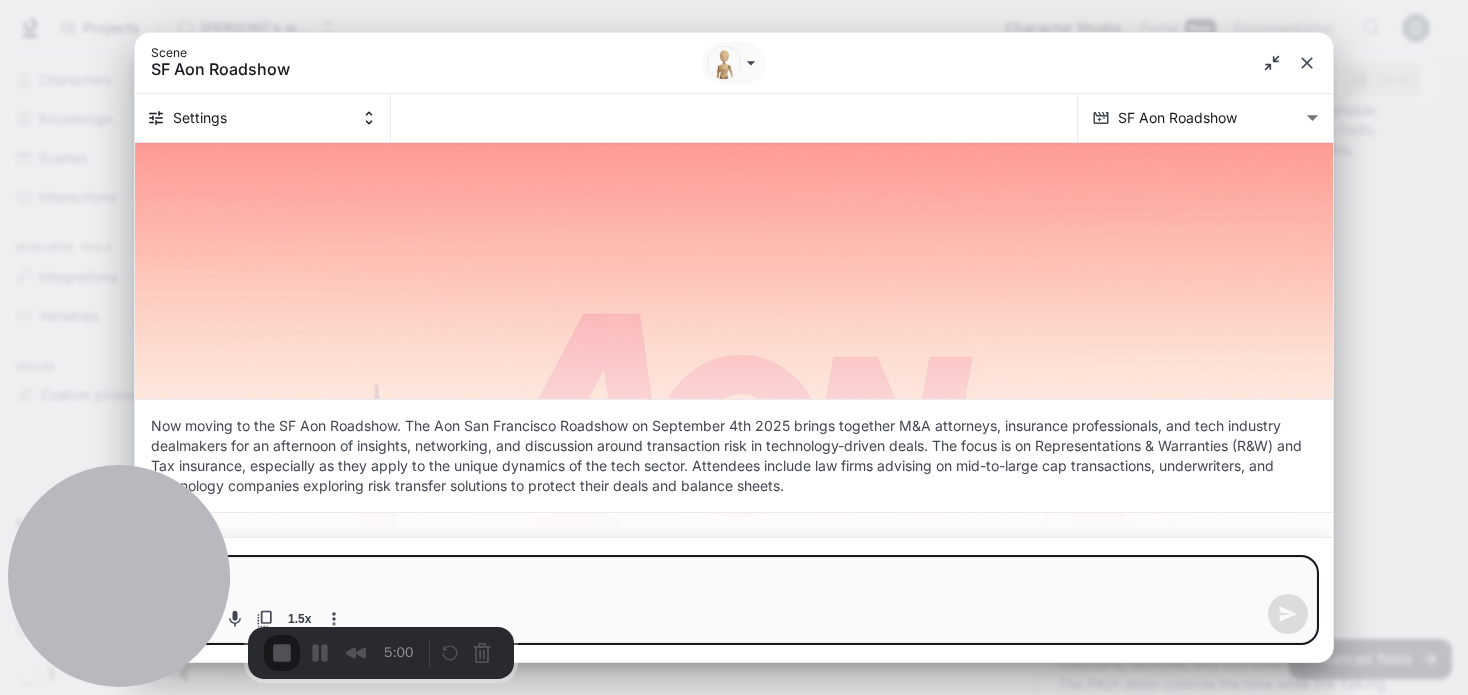 click at bounding box center [734, 582] 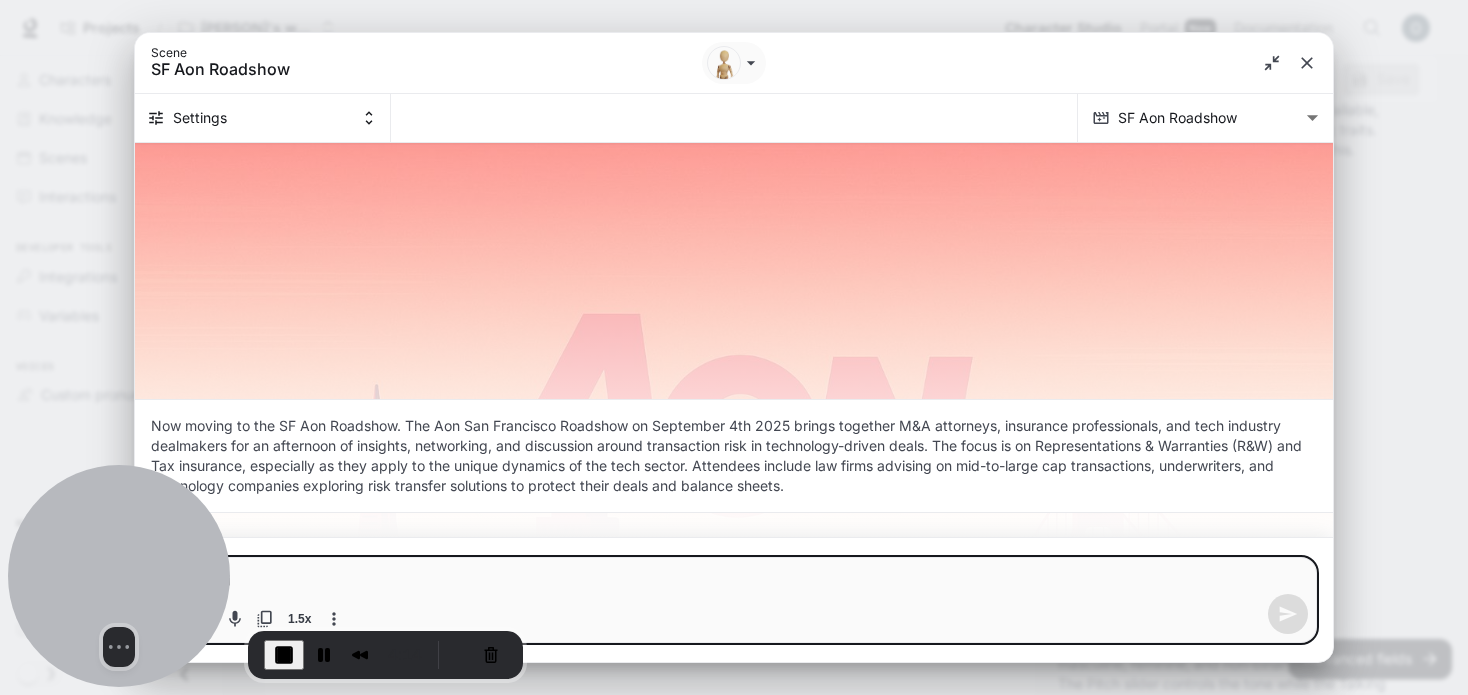 click at bounding box center (734, 582) 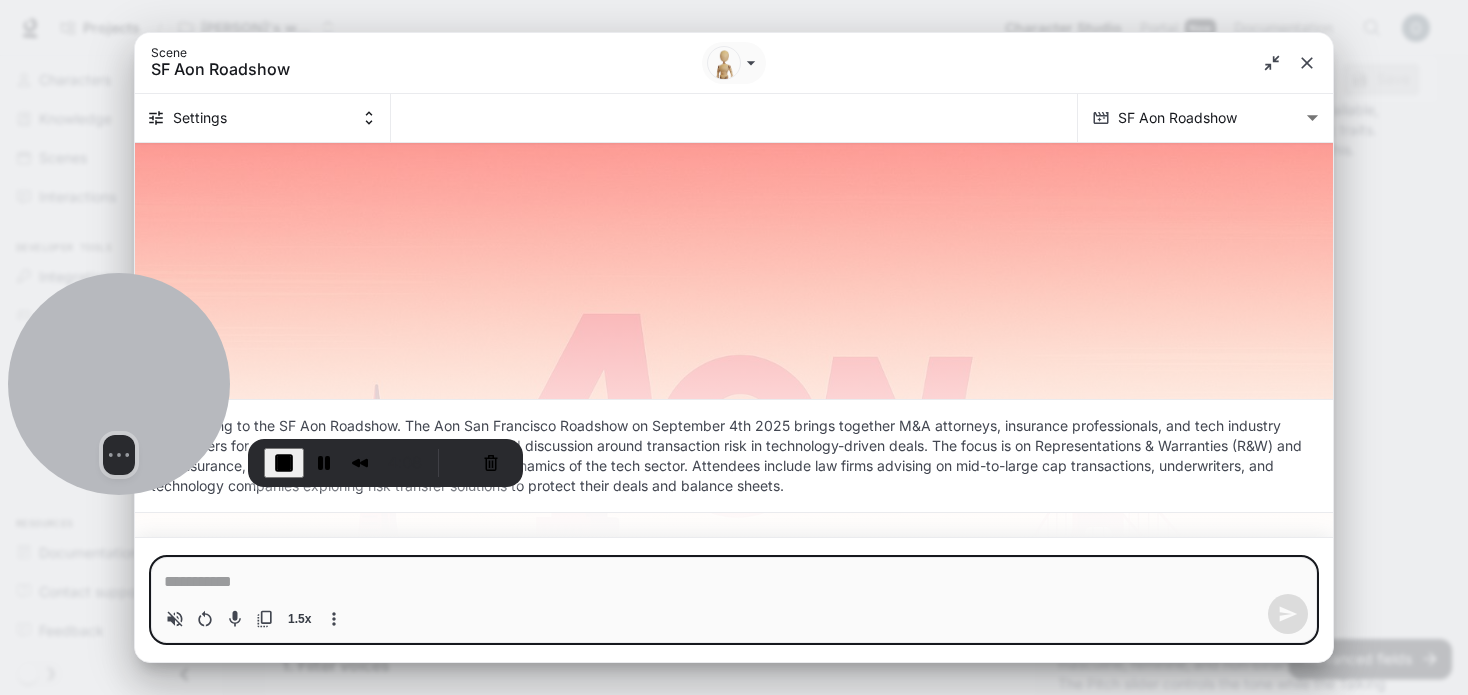 drag, startPoint x: 145, startPoint y: 572, endPoint x: 138, endPoint y: 380, distance: 192.12756 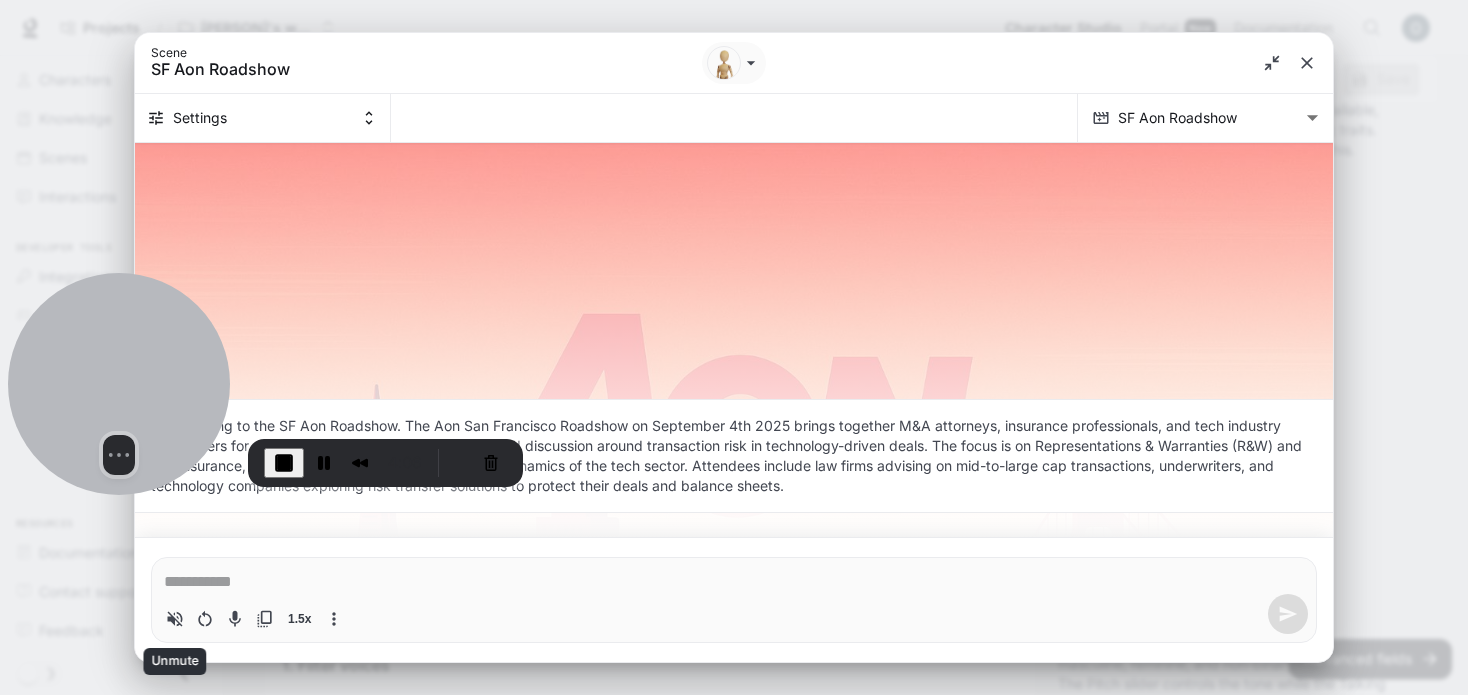 click 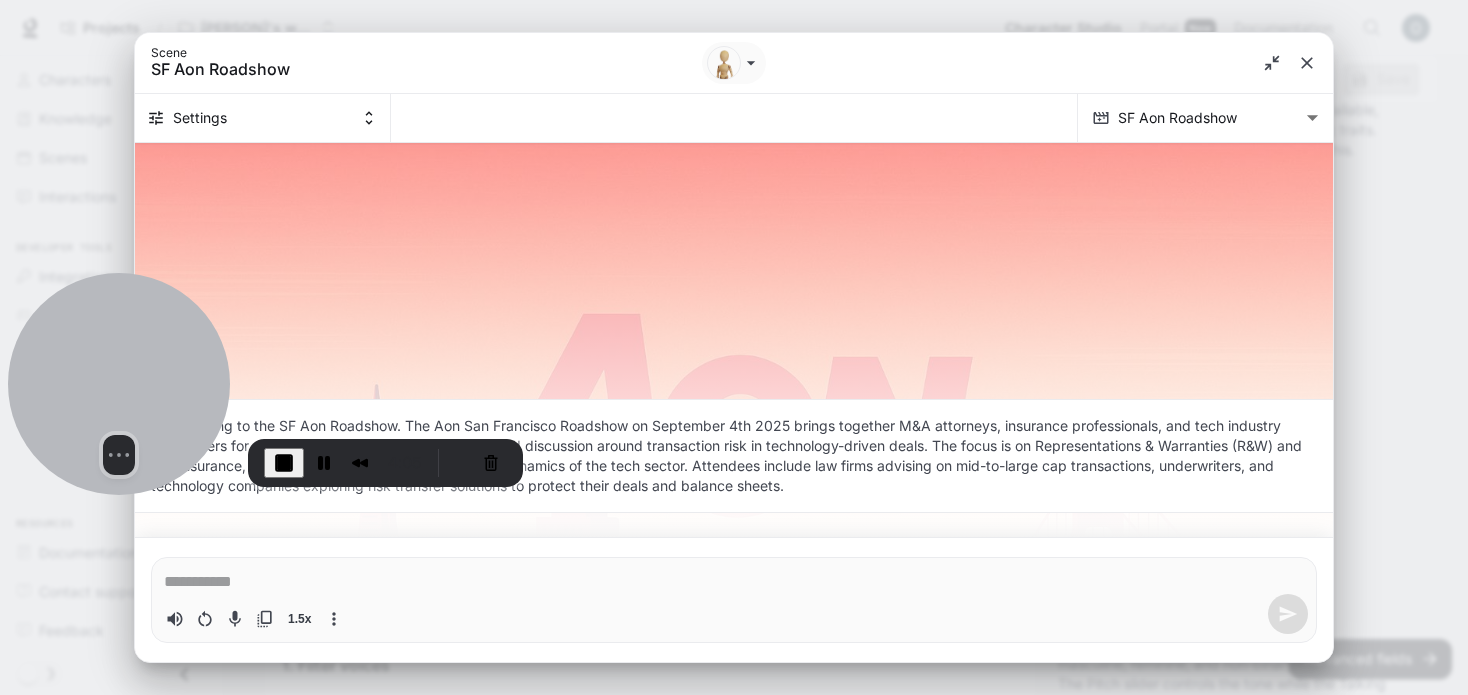type on "*" 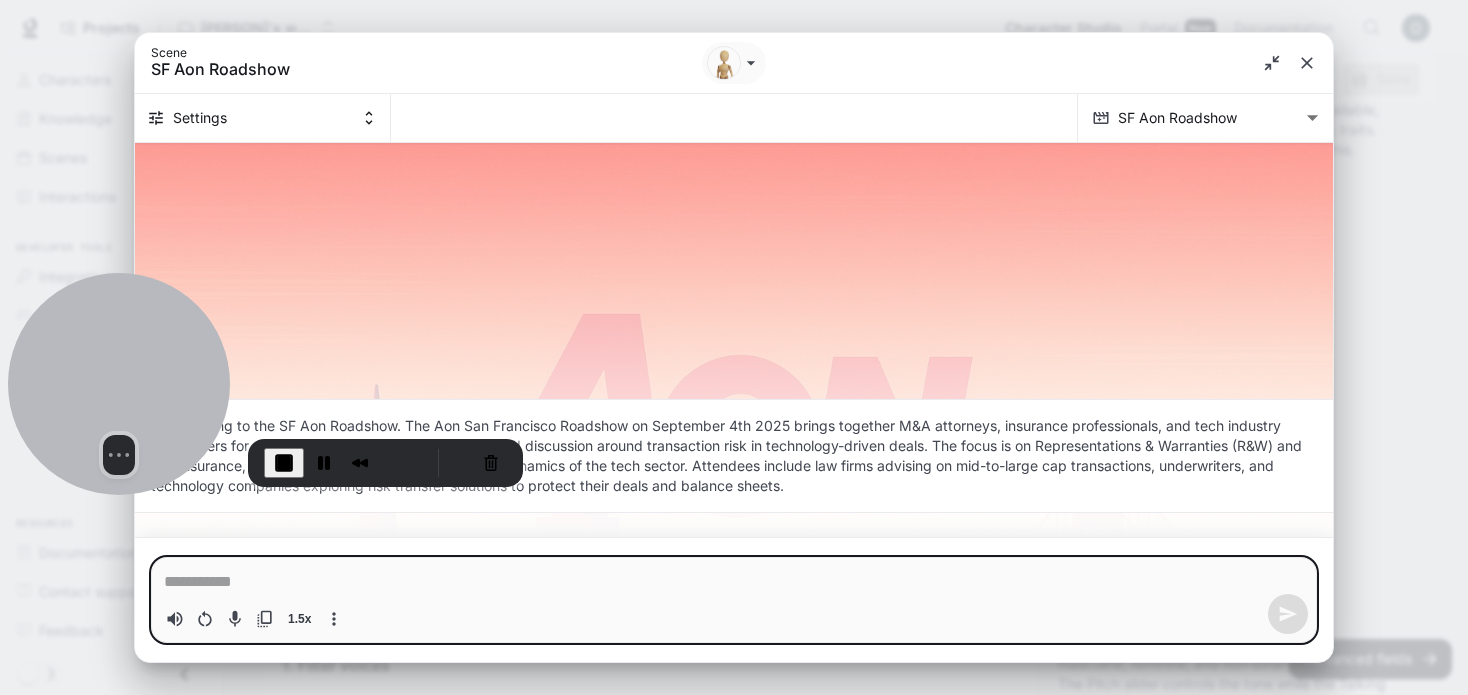 type on "*" 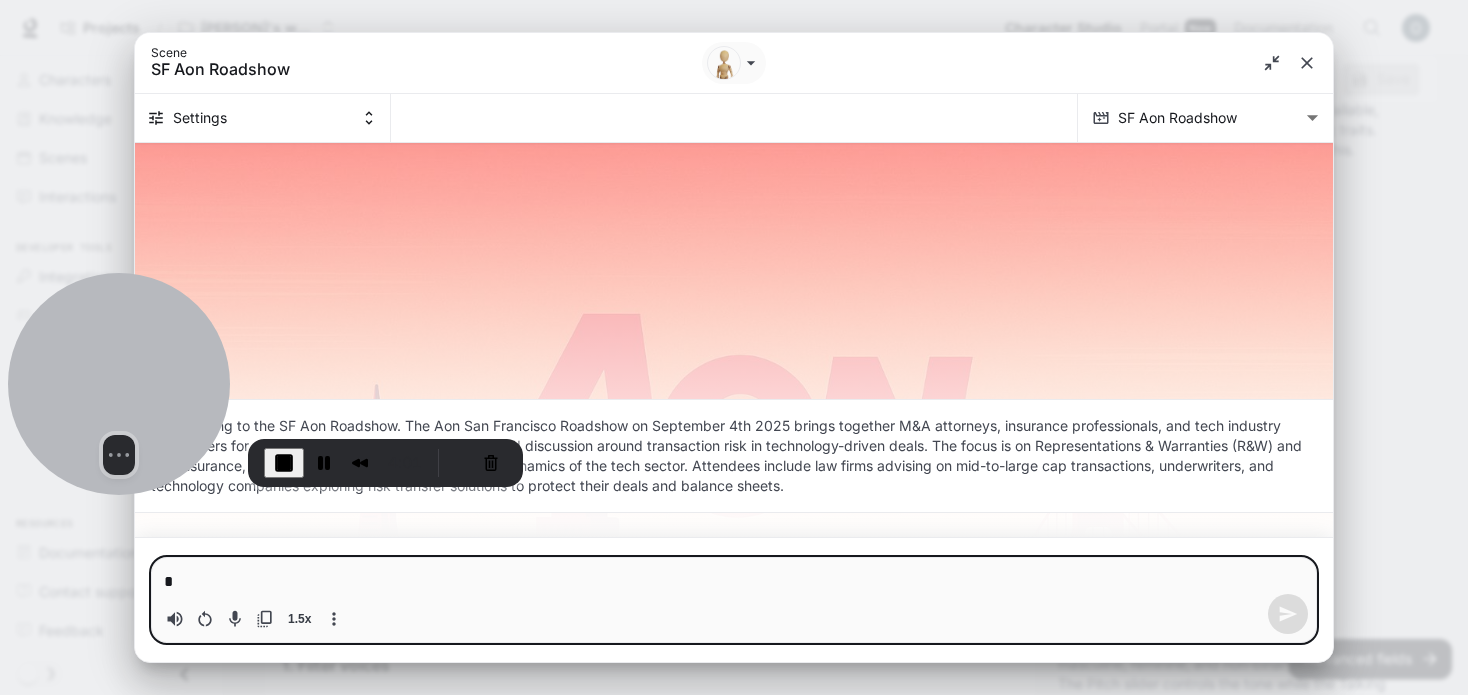 type on "**" 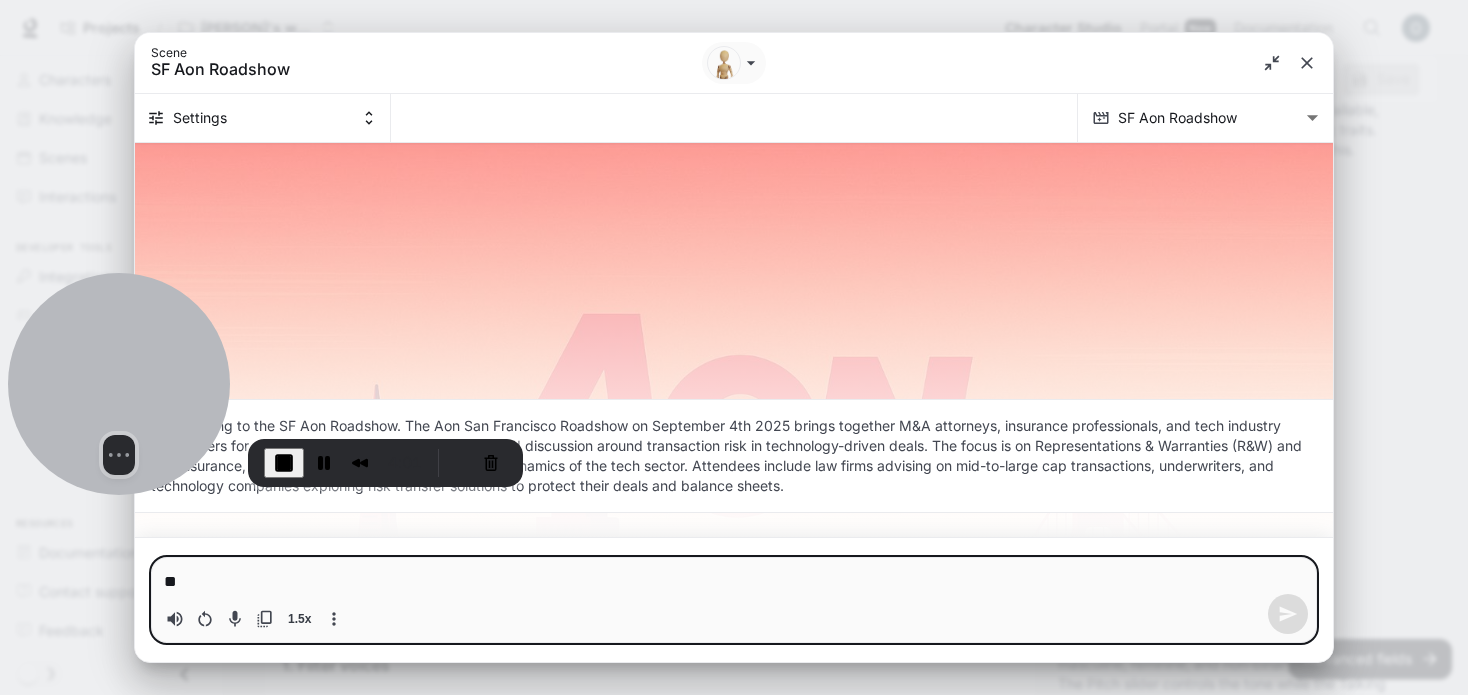 type on "***" 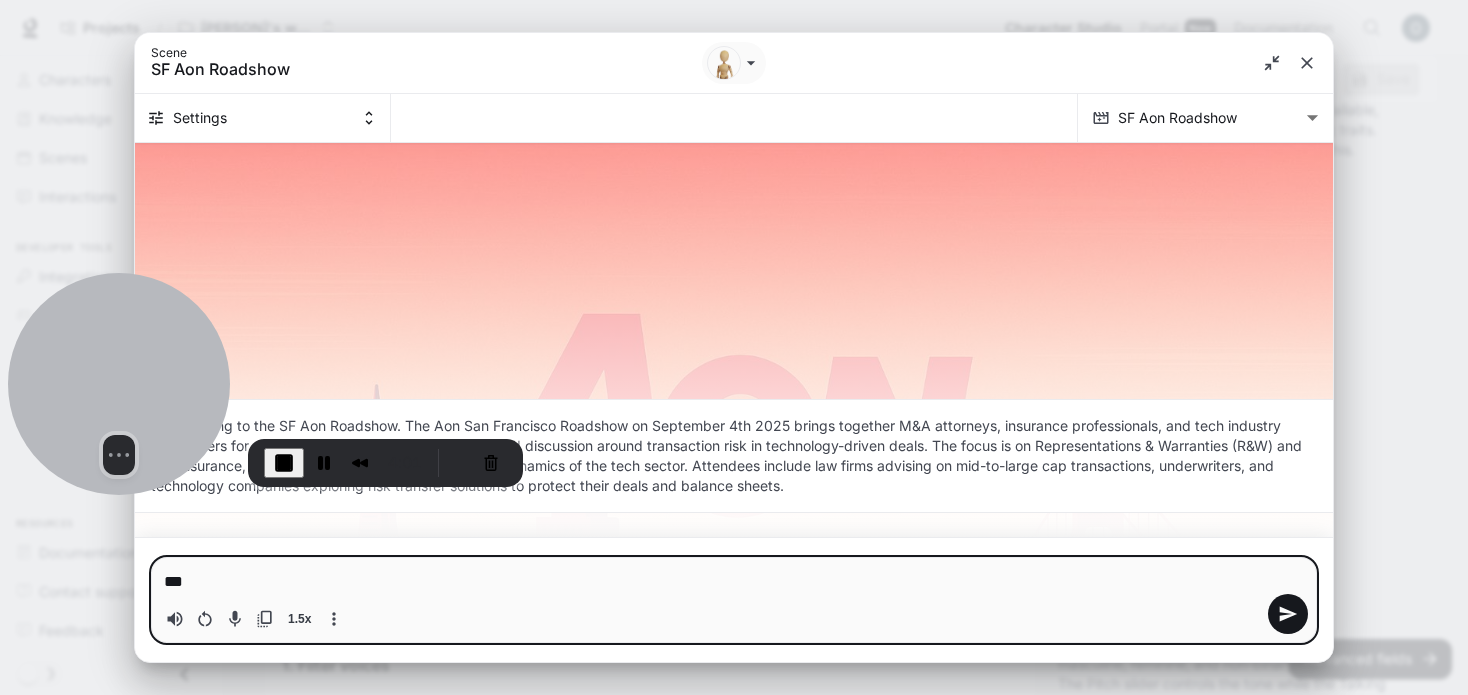 type on "***" 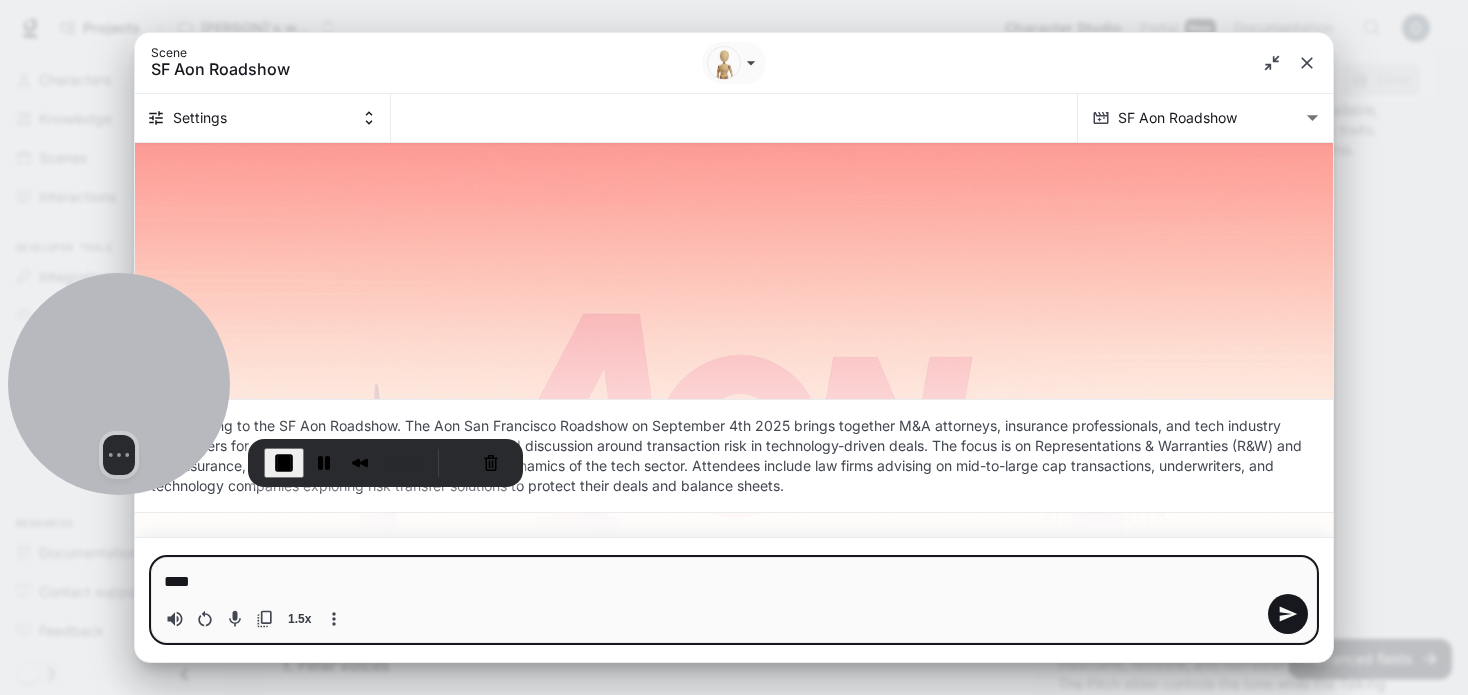 type on "*****" 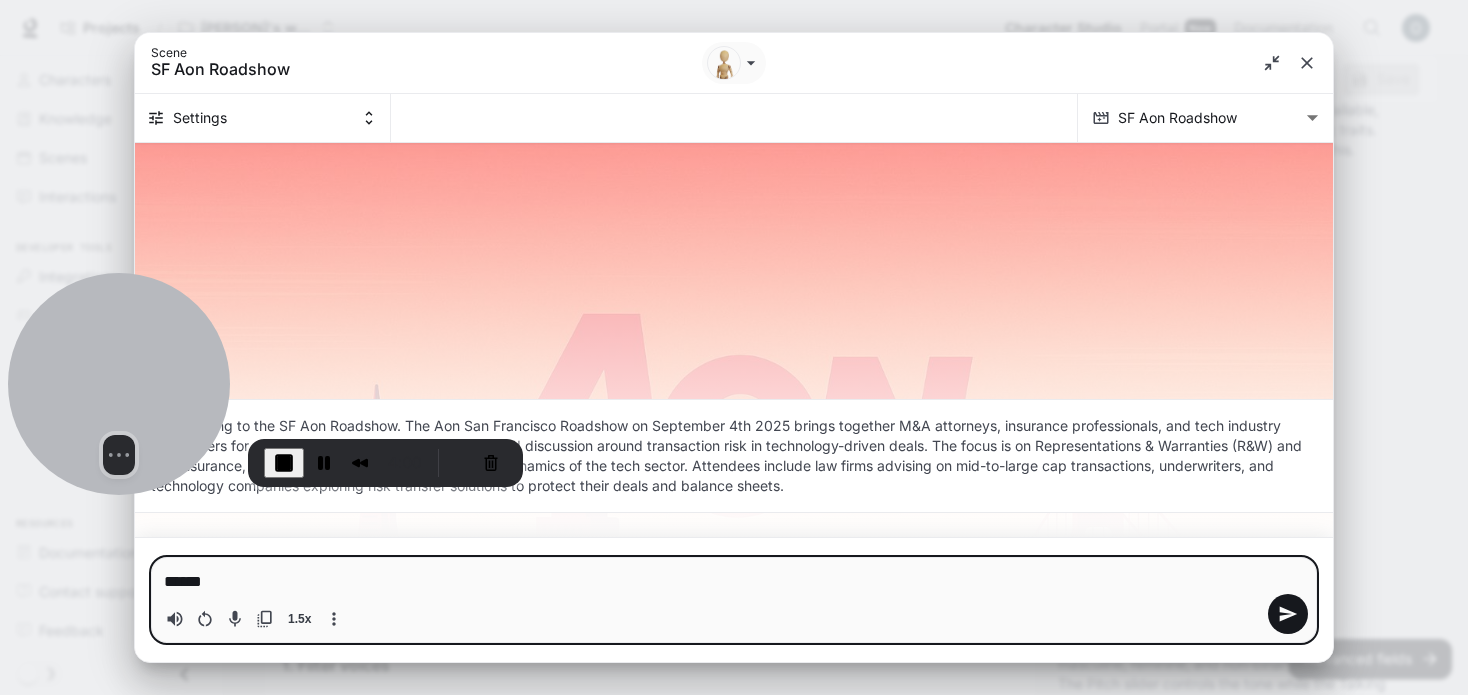 type on "*******" 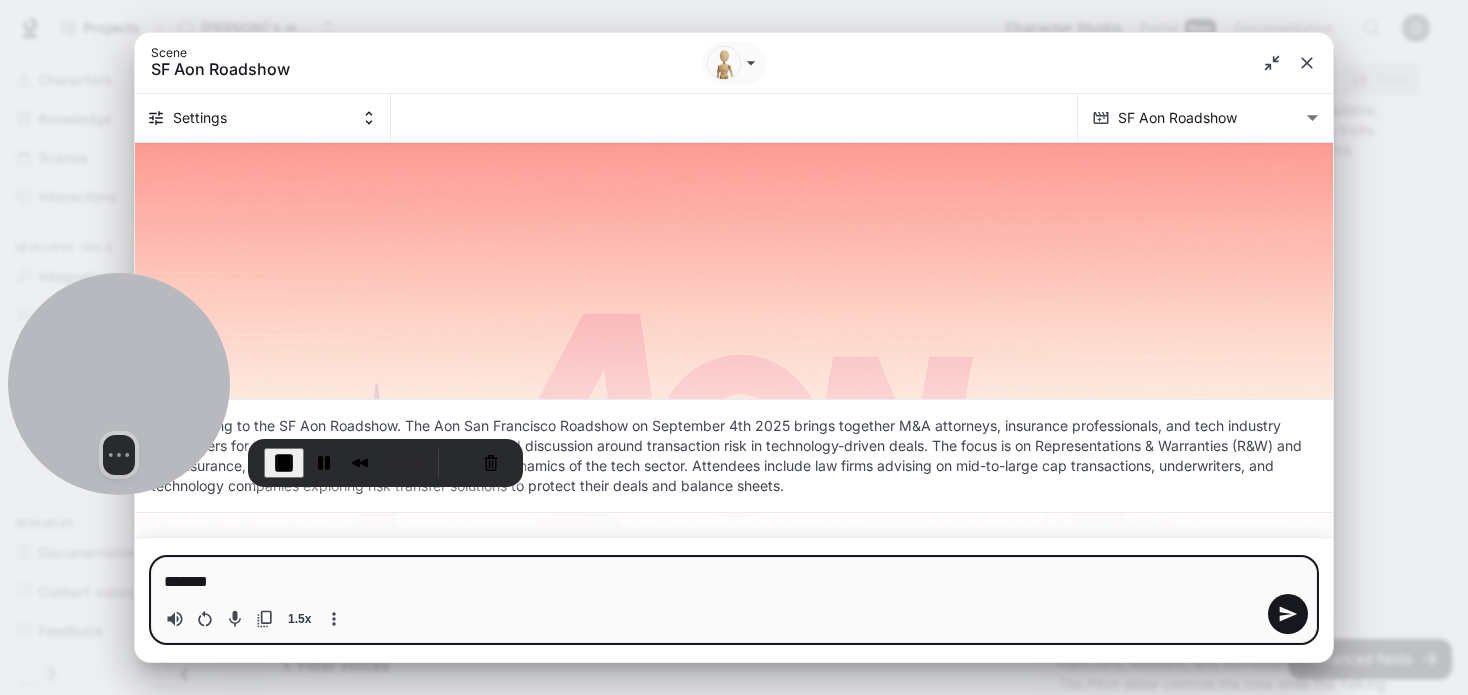 type on "*" 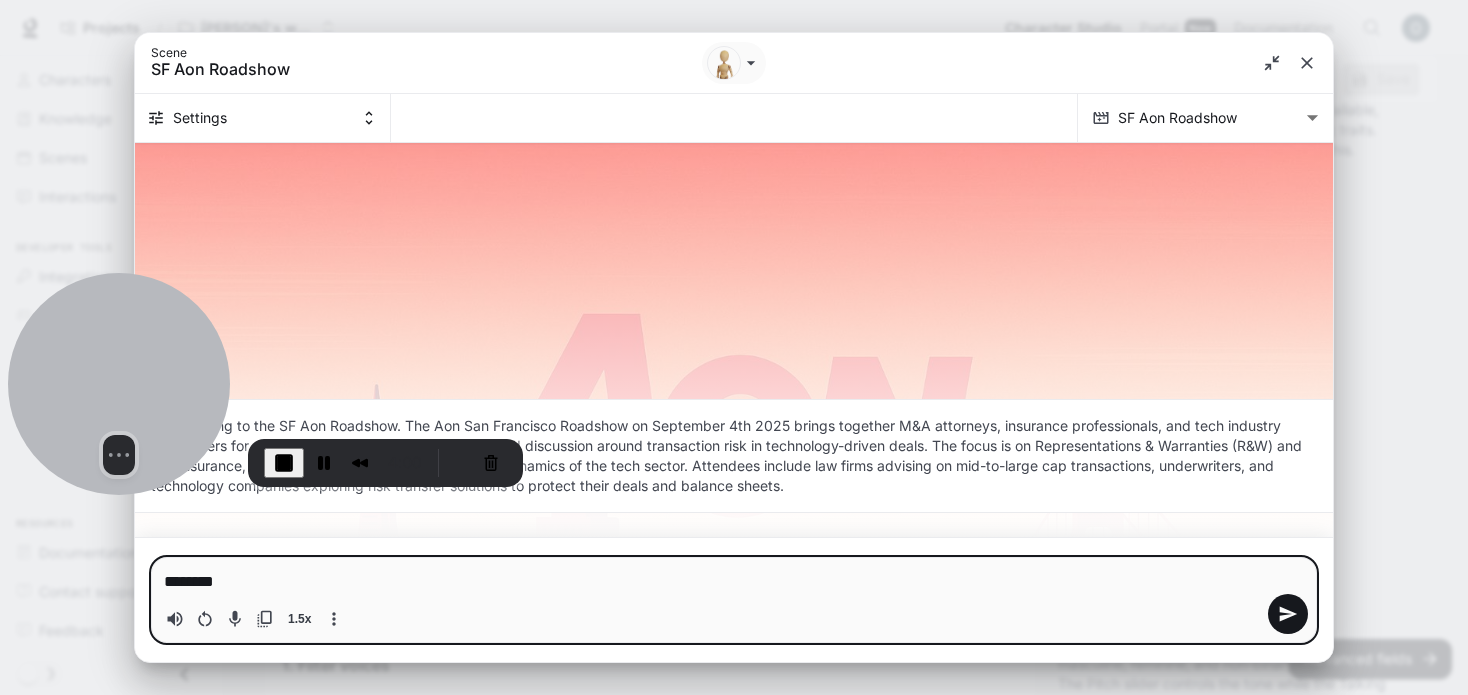 type on "*********" 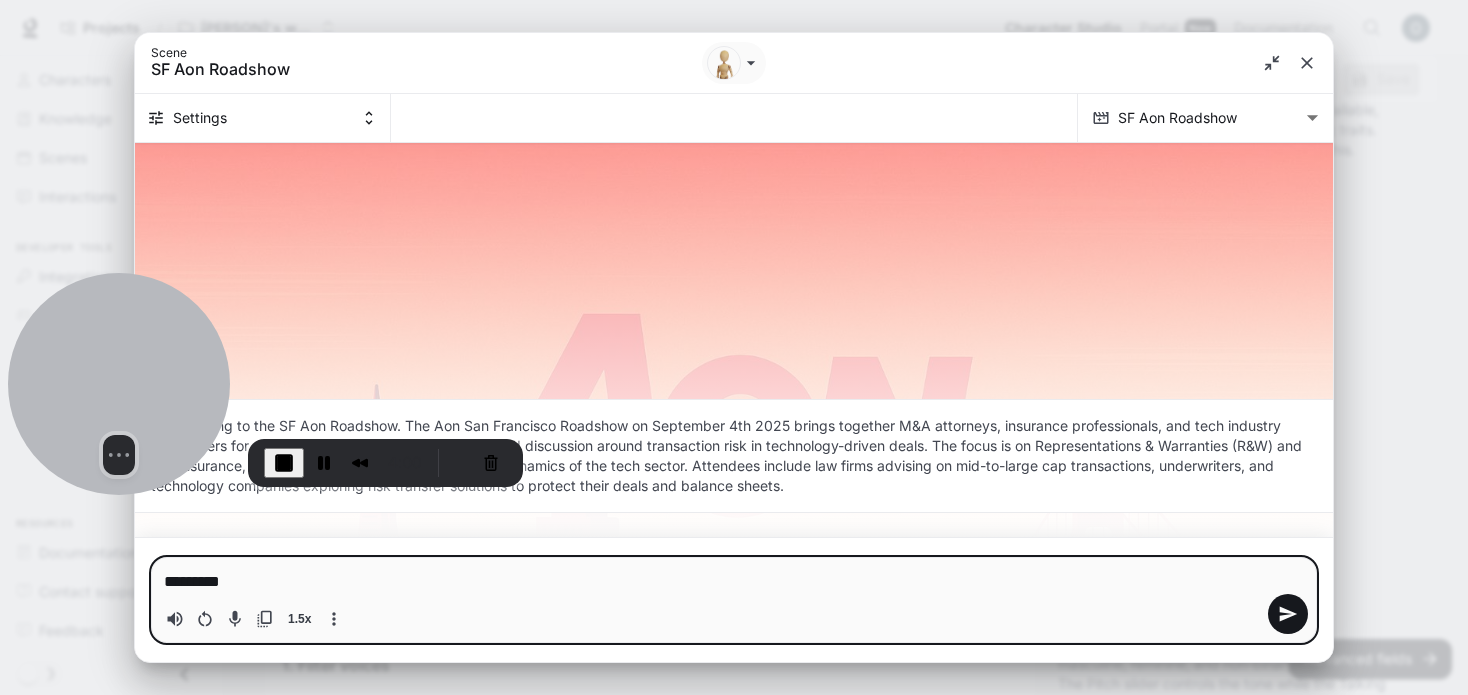 type 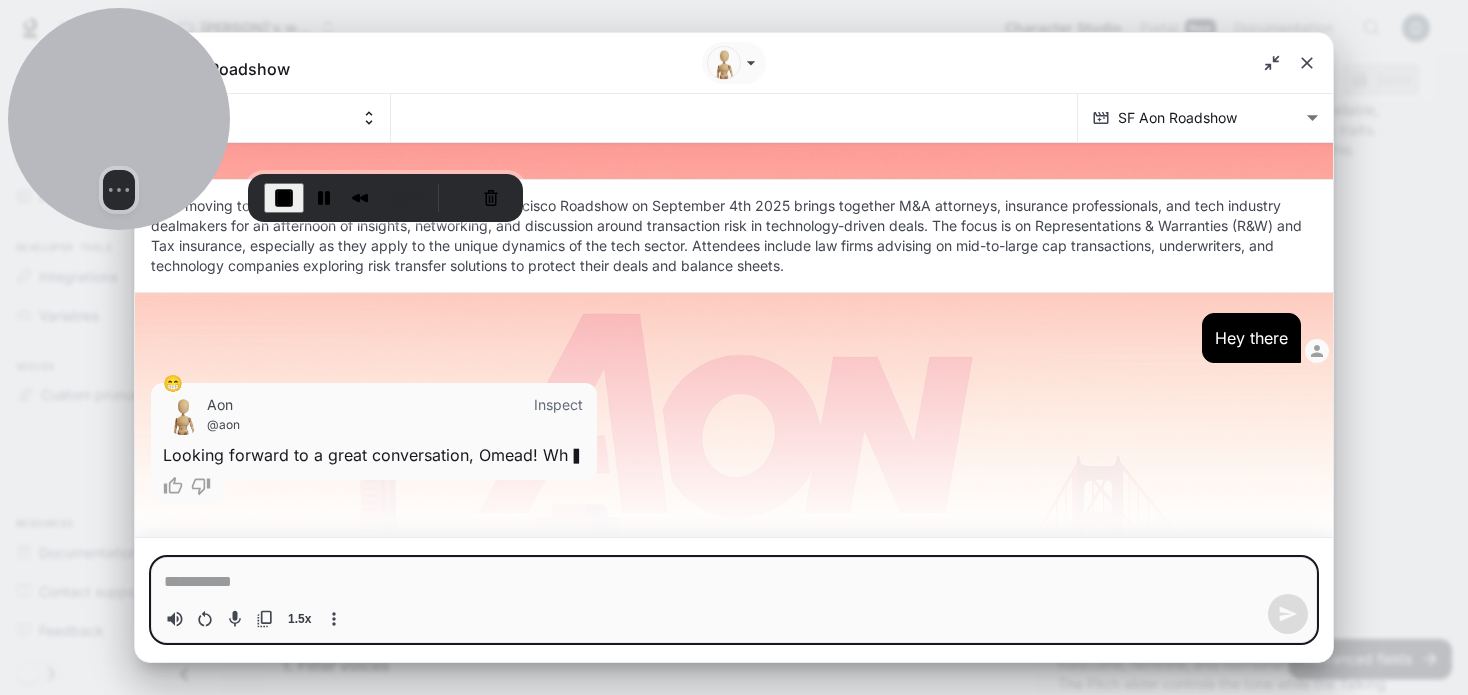 drag, startPoint x: 152, startPoint y: 370, endPoint x: 142, endPoint y: 44, distance: 326.15335 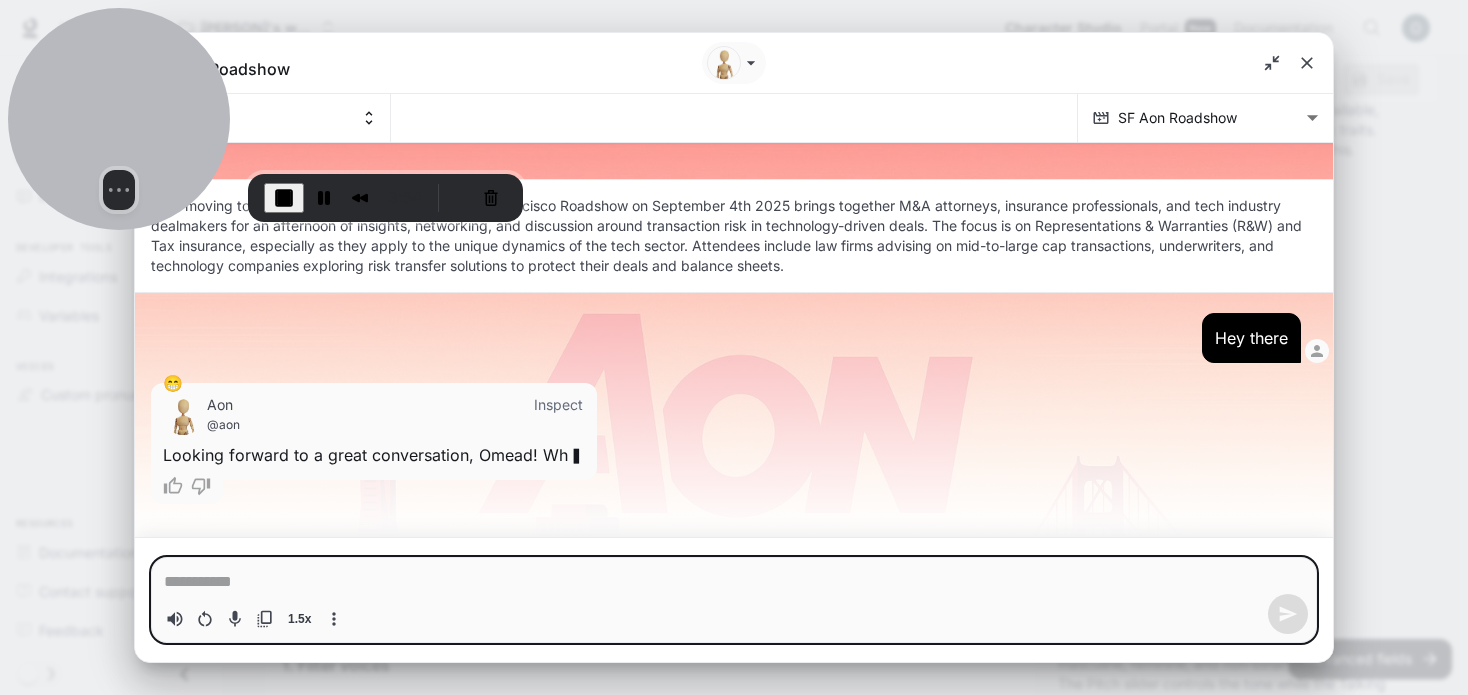 click at bounding box center (119, 119) 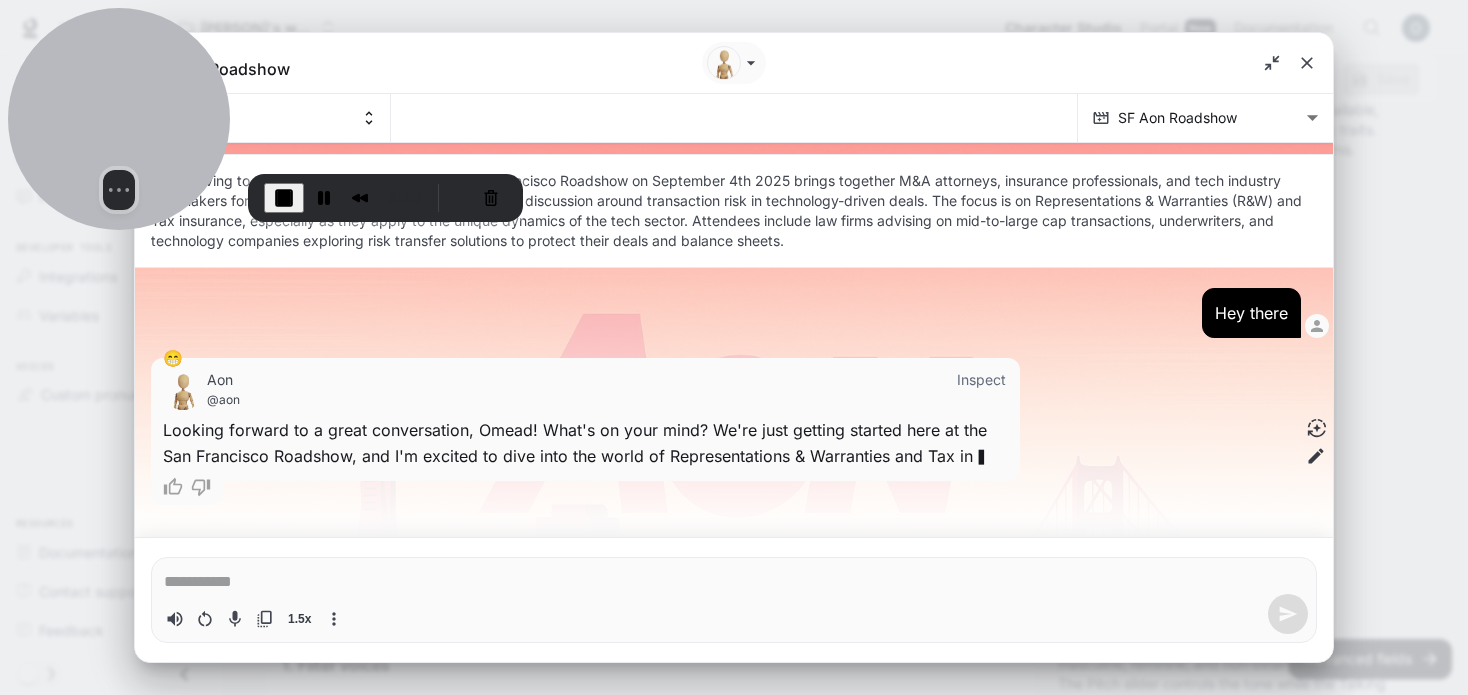 scroll, scrollTop: 27, scrollLeft: 0, axis: vertical 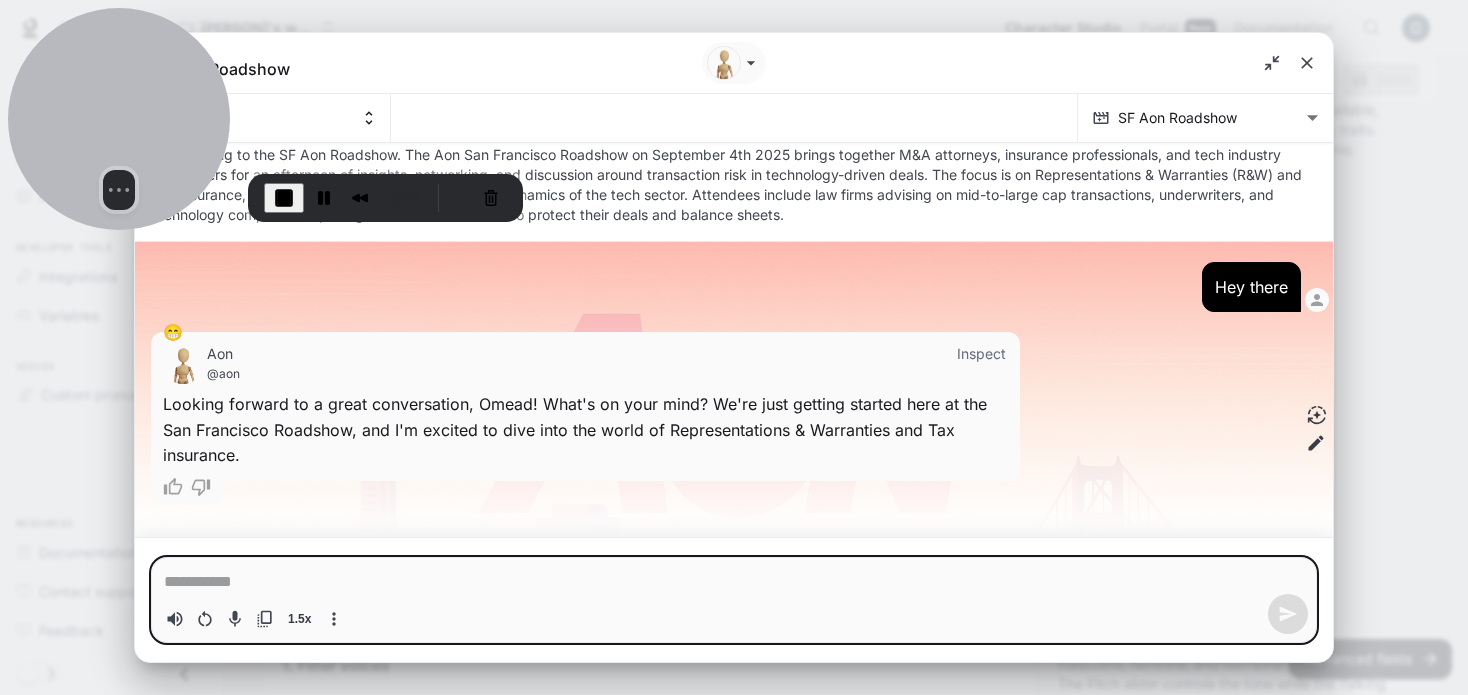 click at bounding box center (734, 582) 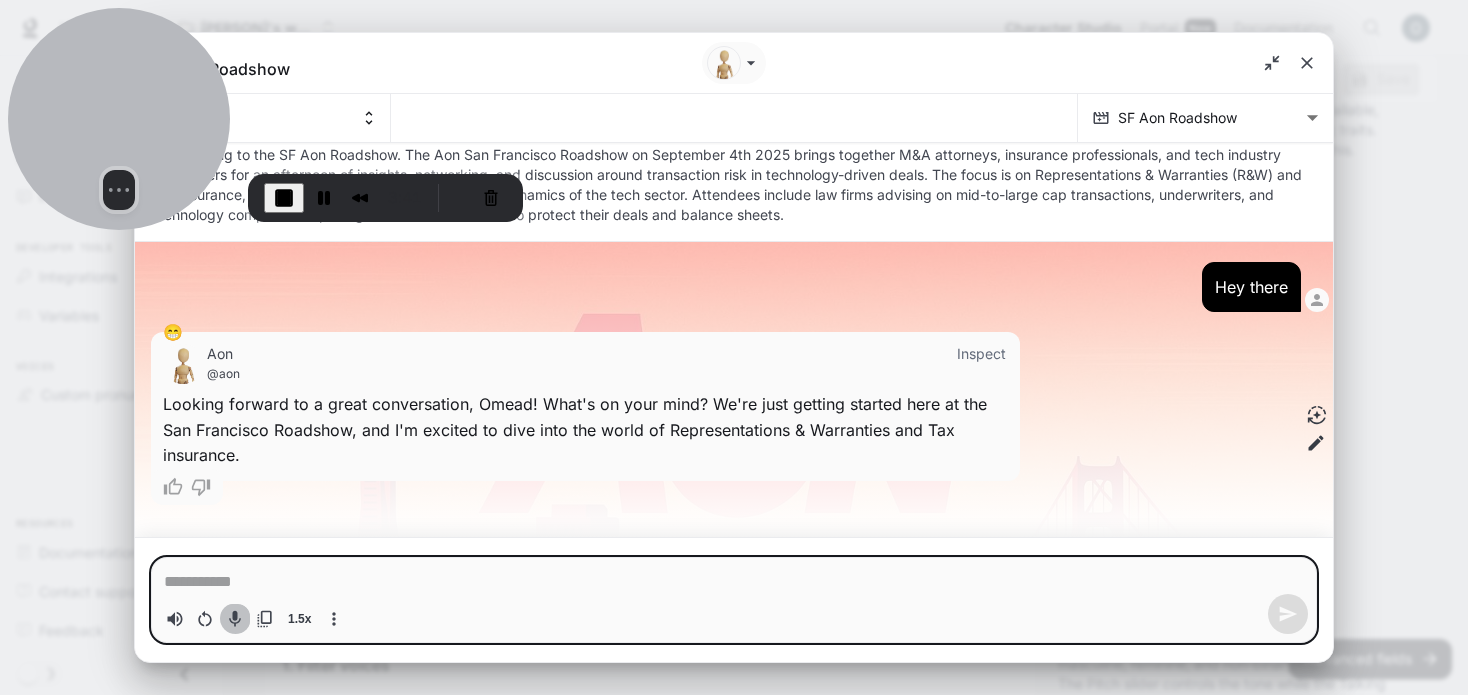click 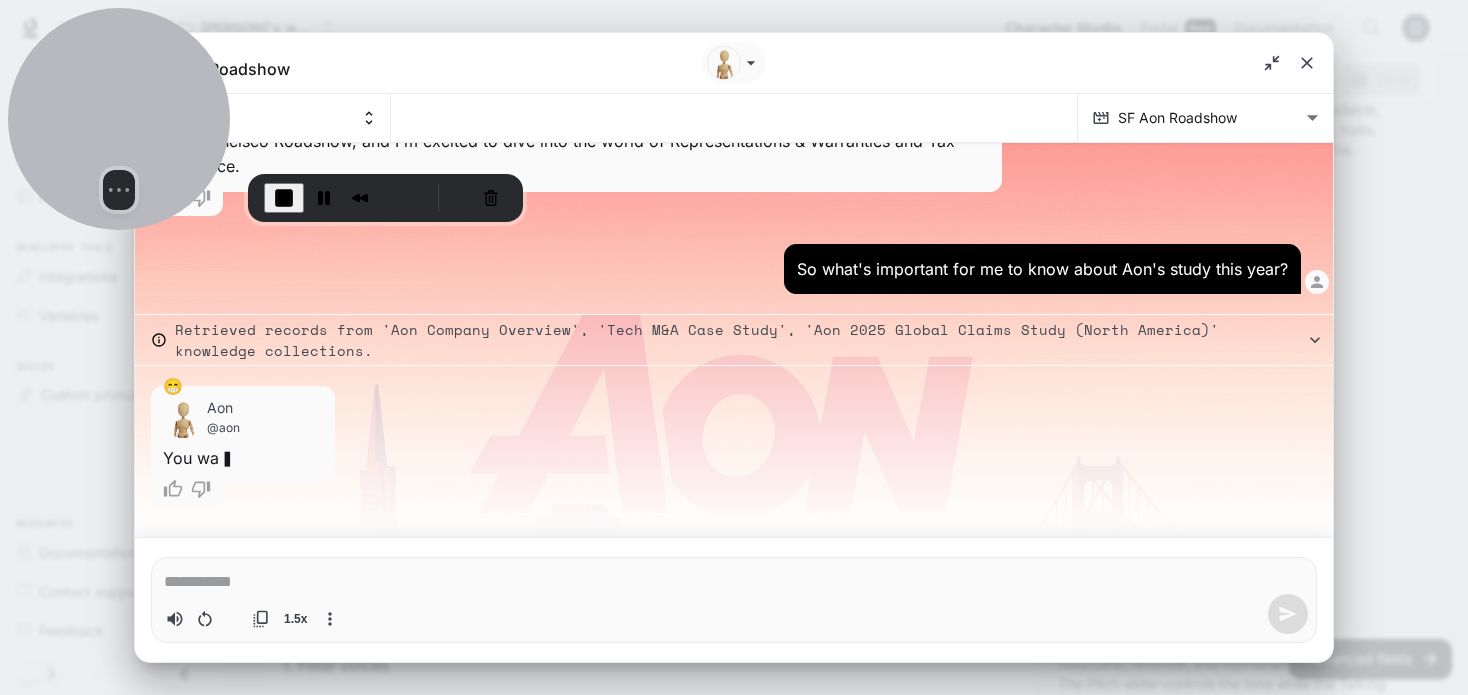 scroll, scrollTop: 319, scrollLeft: 0, axis: vertical 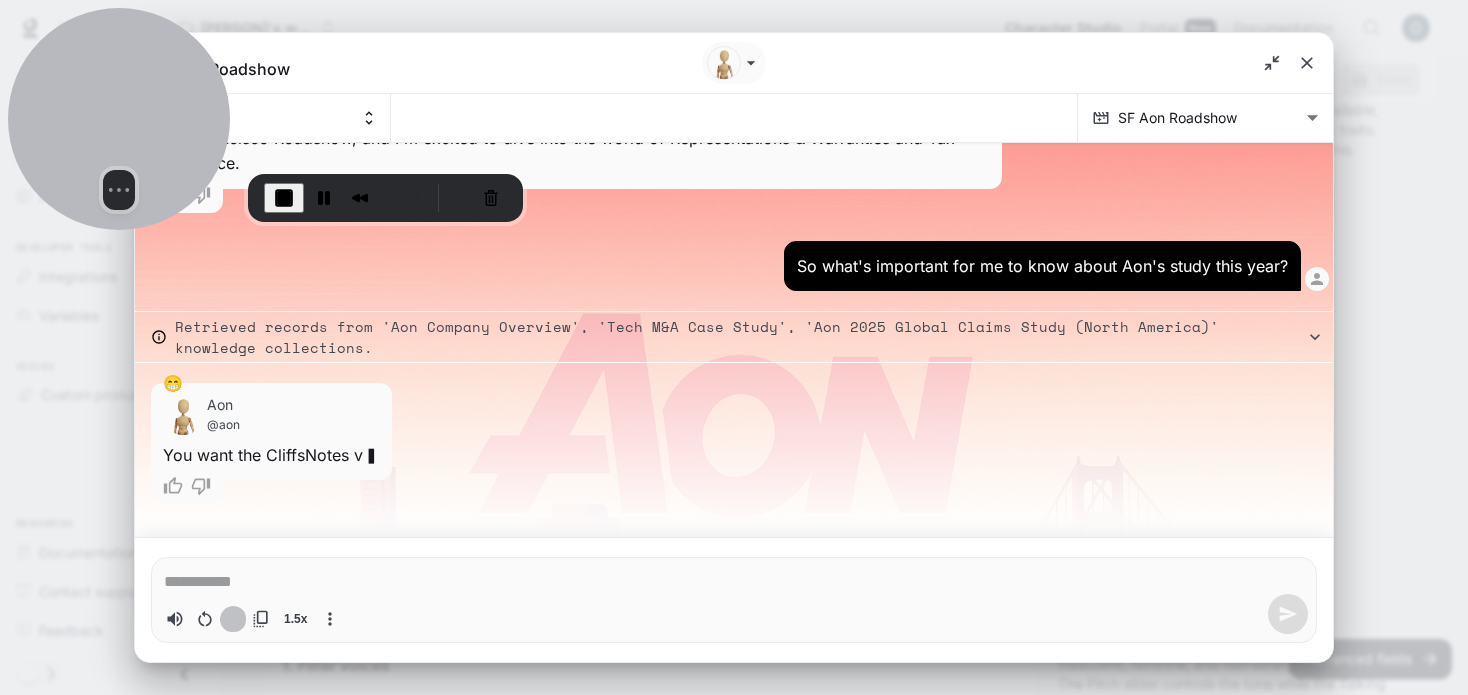 click at bounding box center (233, 619) 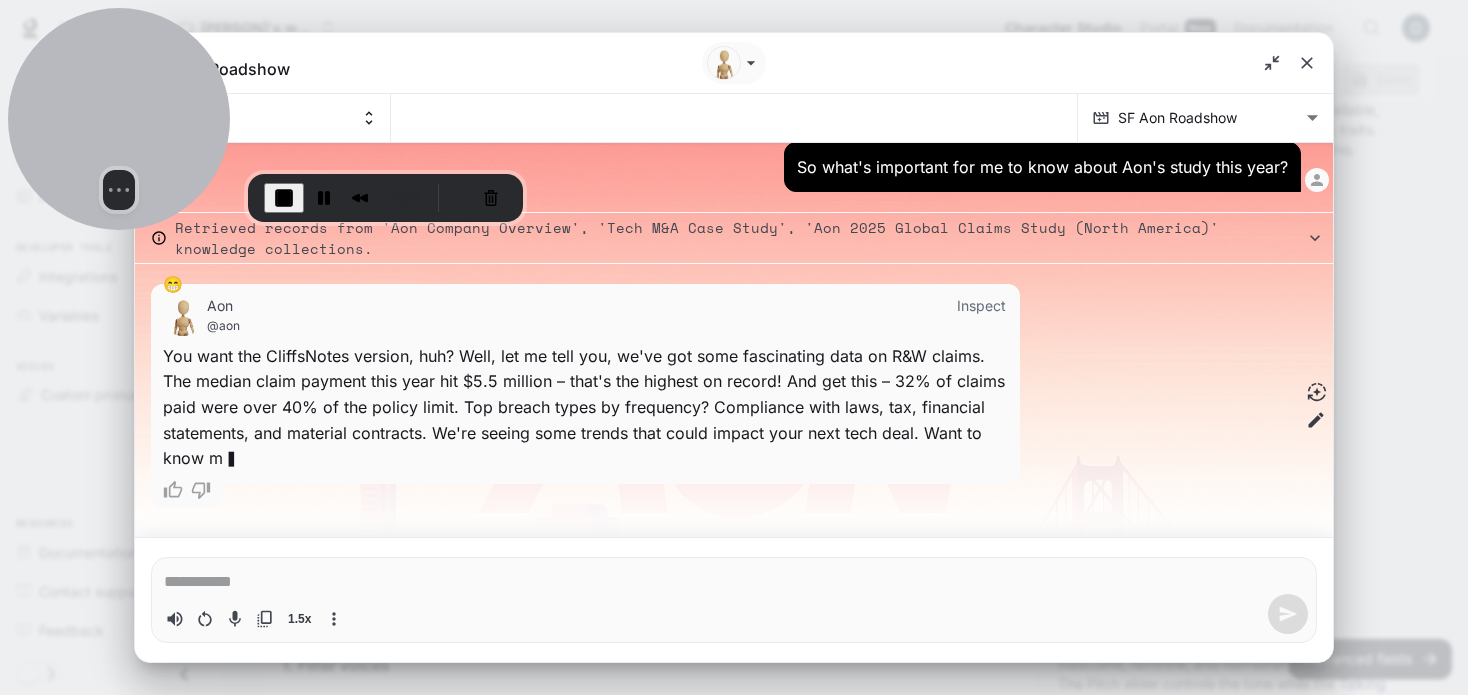 scroll, scrollTop: 421, scrollLeft: 0, axis: vertical 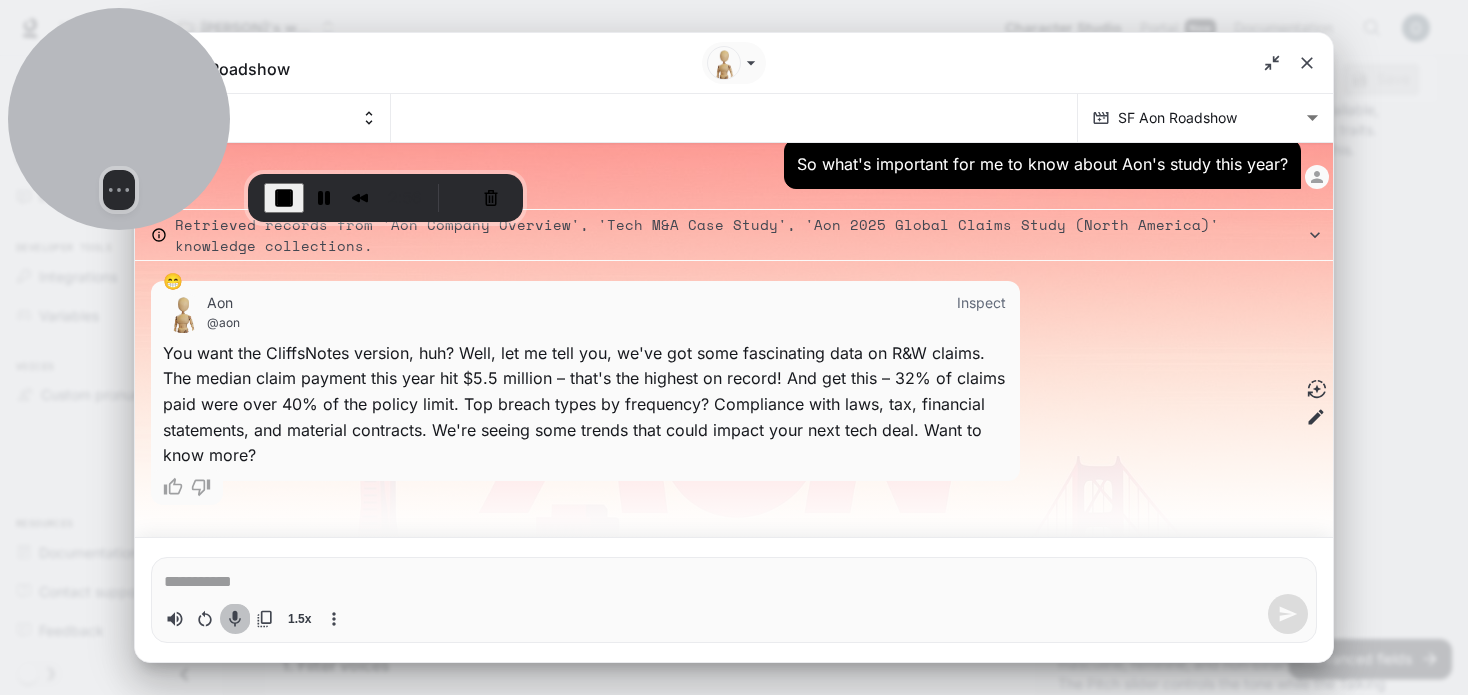 click 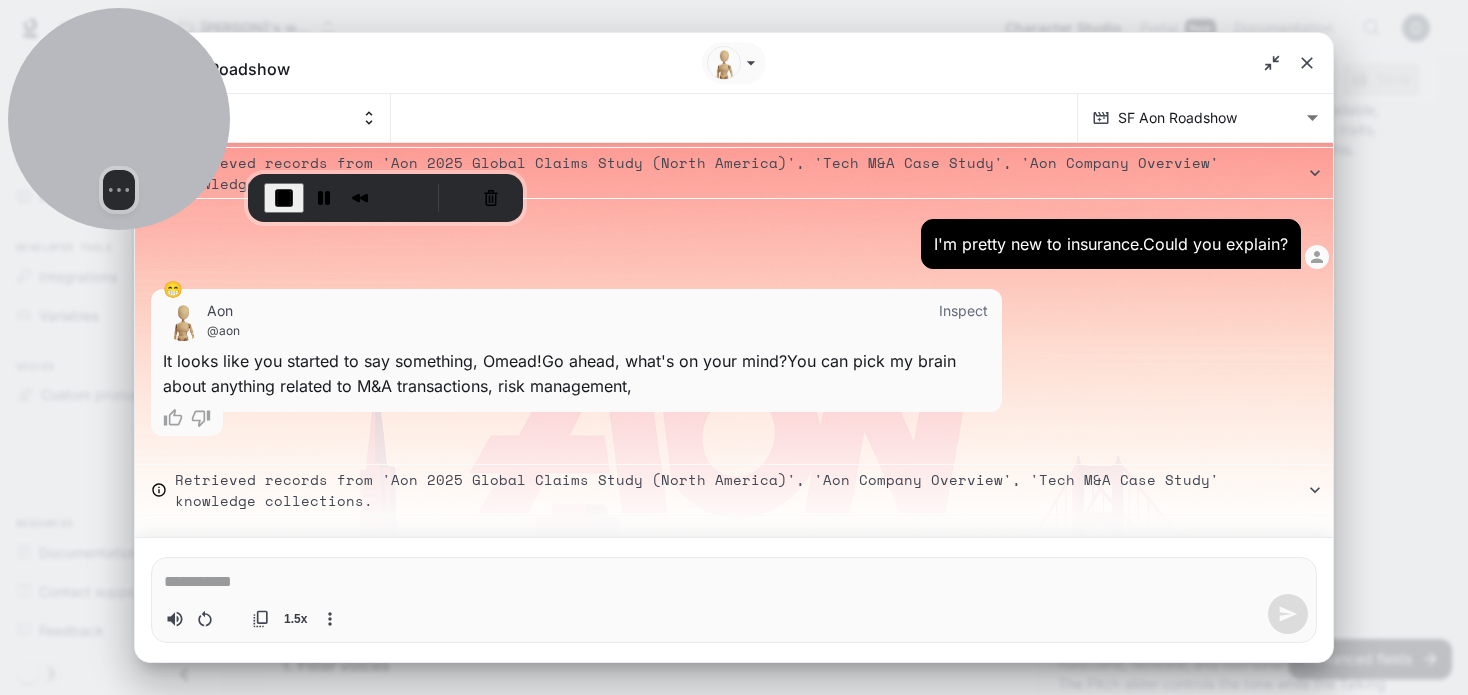 scroll, scrollTop: 880, scrollLeft: 0, axis: vertical 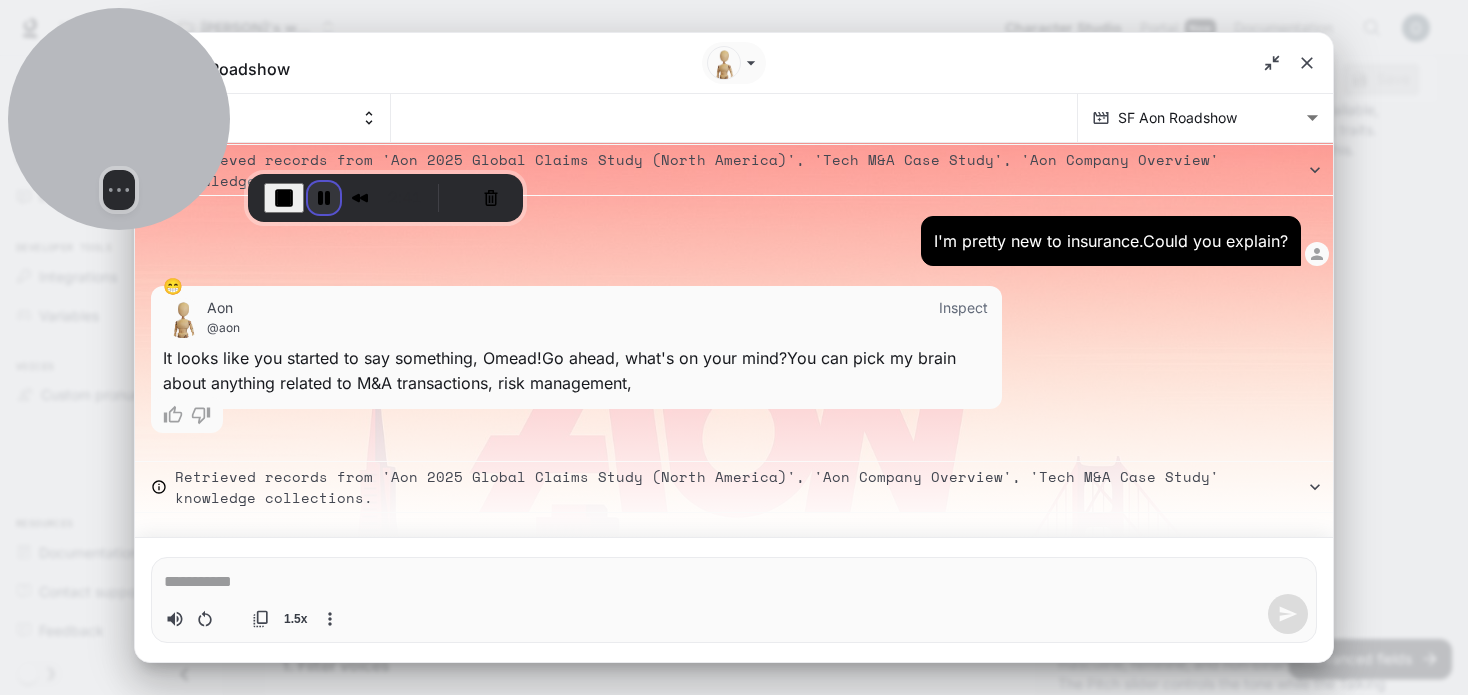 click at bounding box center [324, 198] 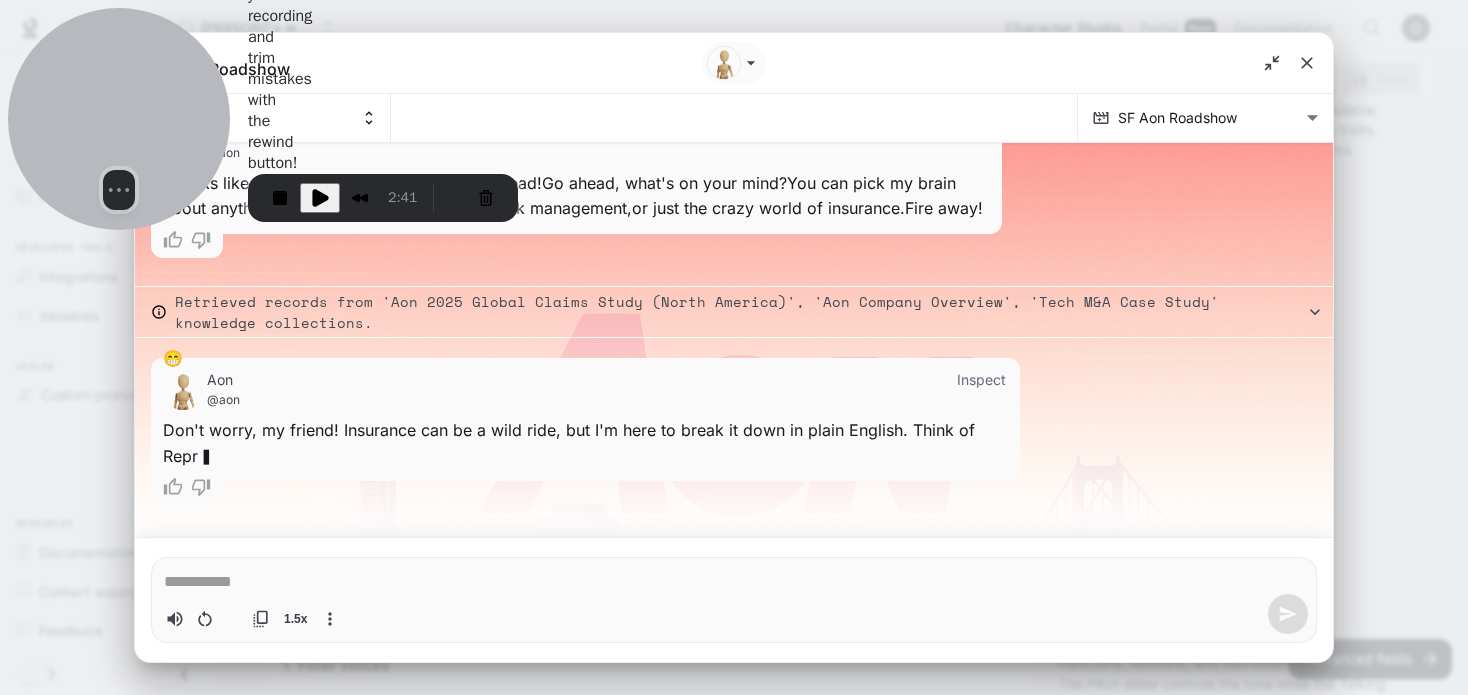 scroll, scrollTop: 1081, scrollLeft: 0, axis: vertical 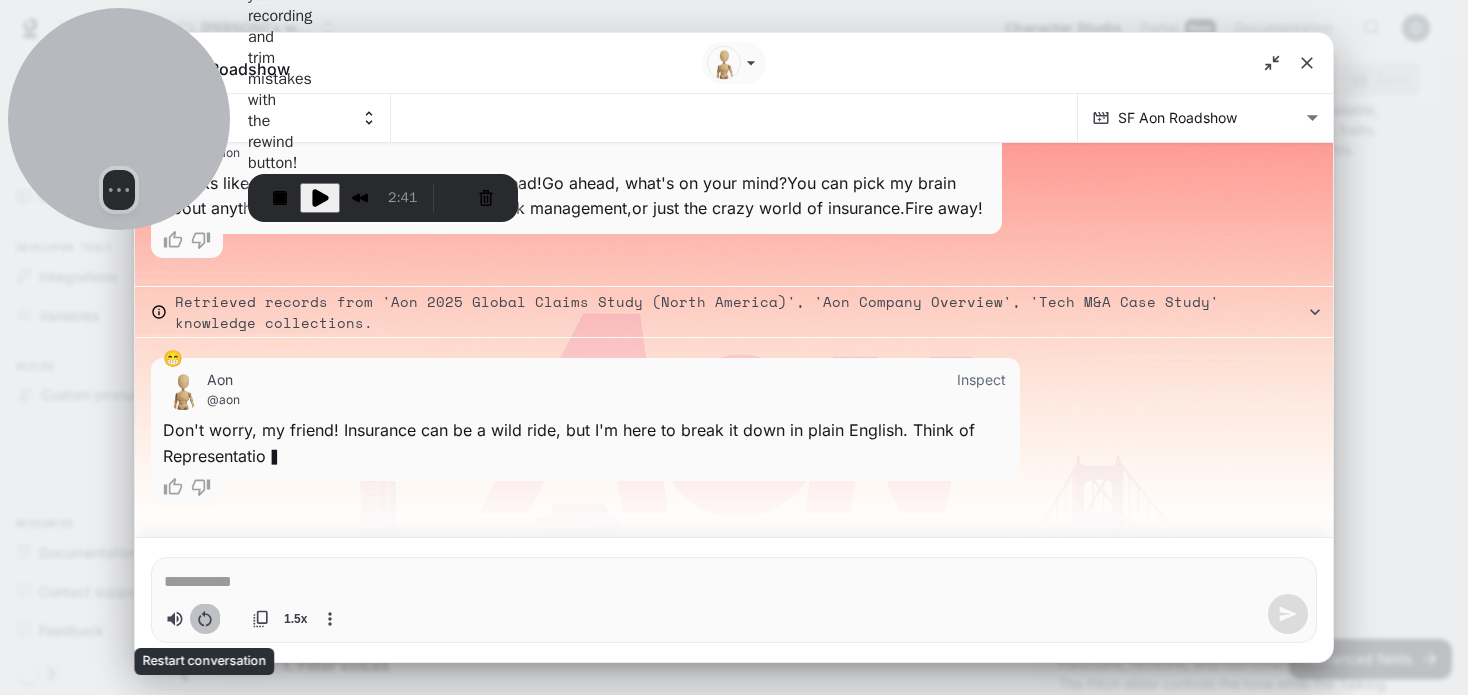 click 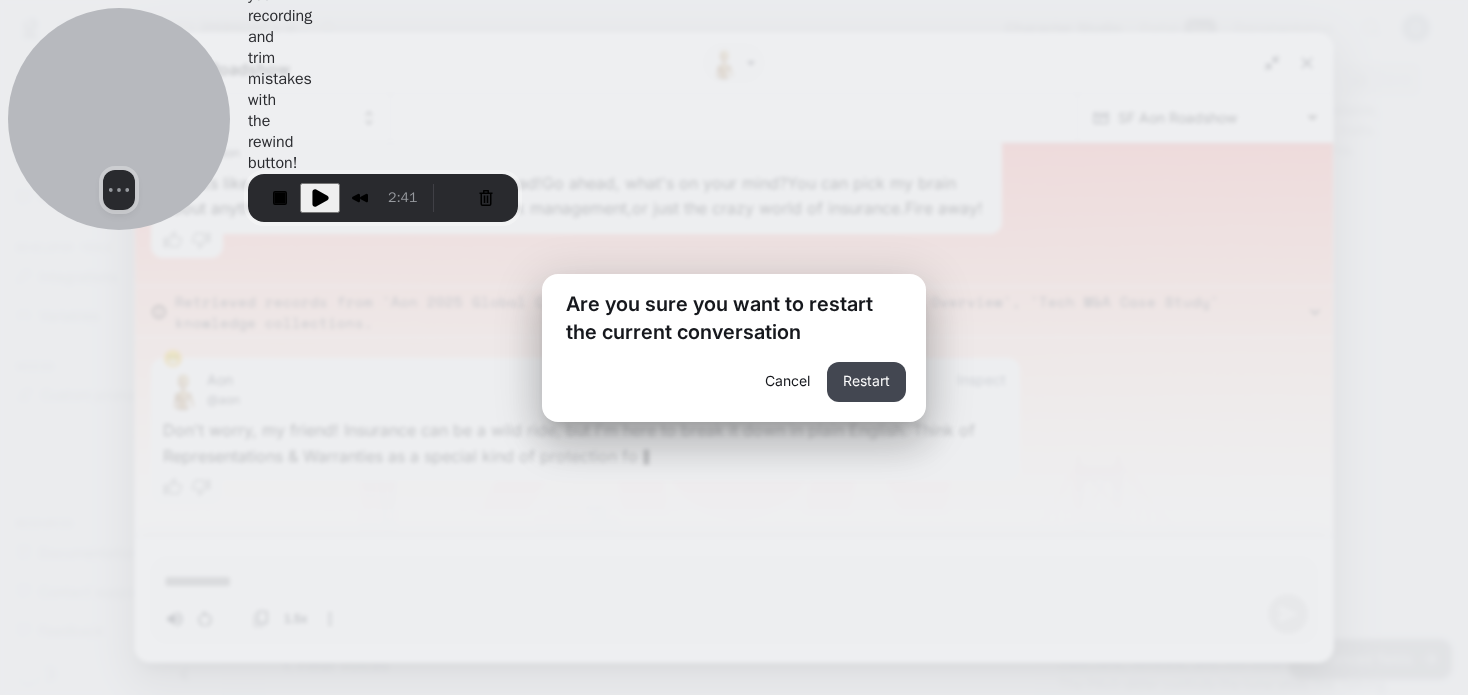 click on "Restart" at bounding box center [866, 382] 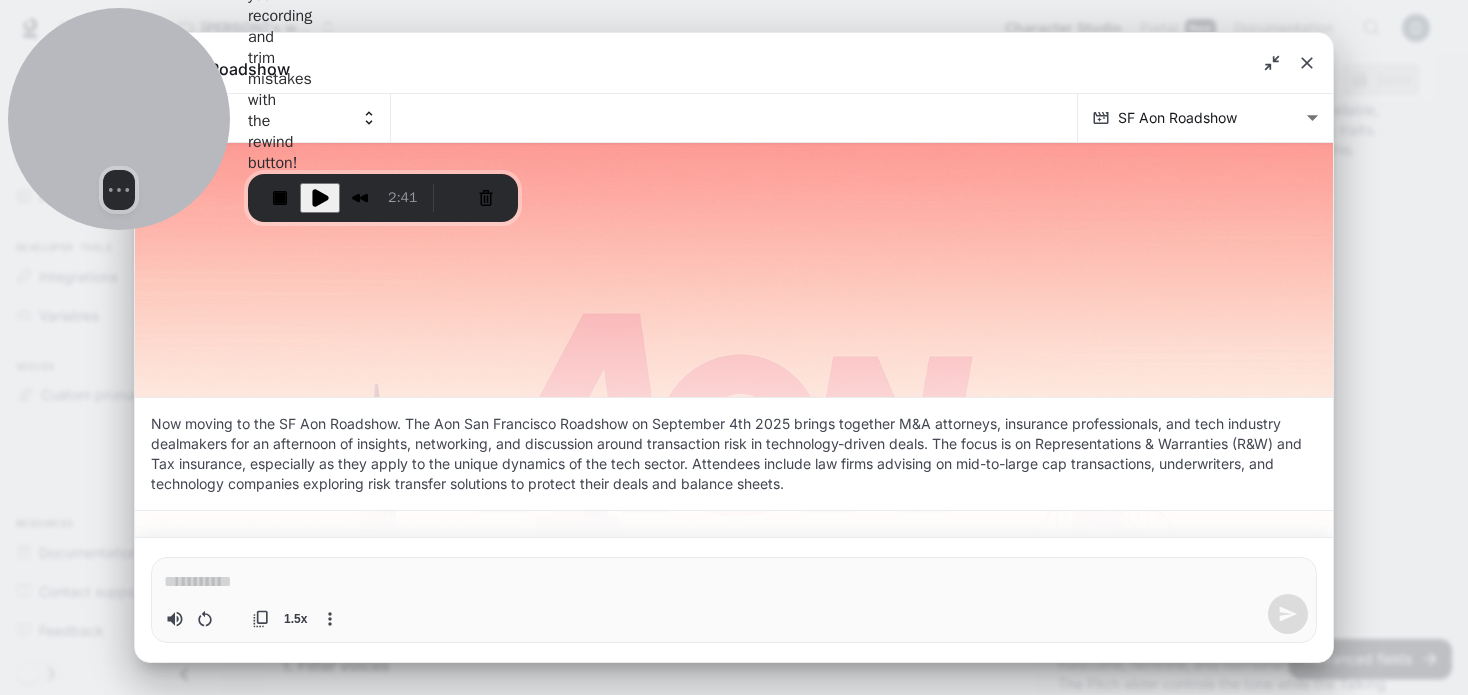 scroll, scrollTop: 0, scrollLeft: 0, axis: both 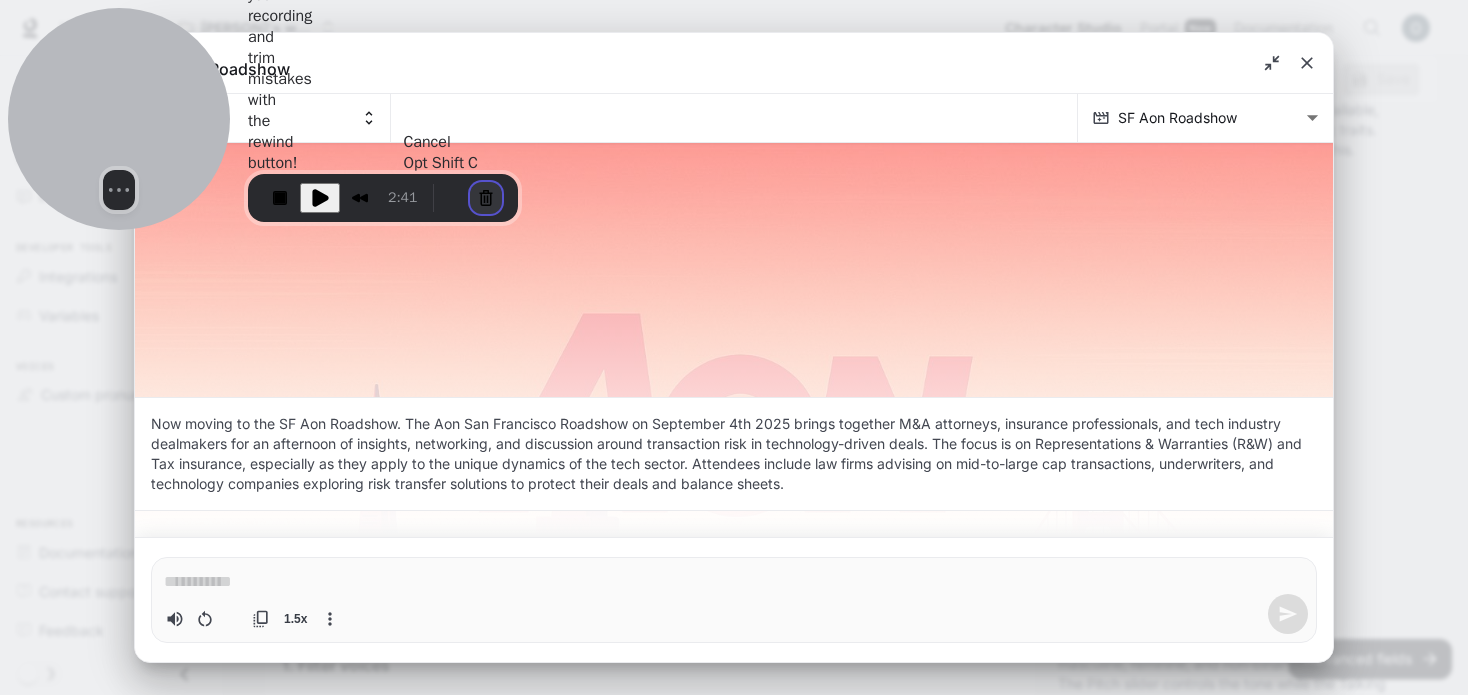click at bounding box center (486, 198) 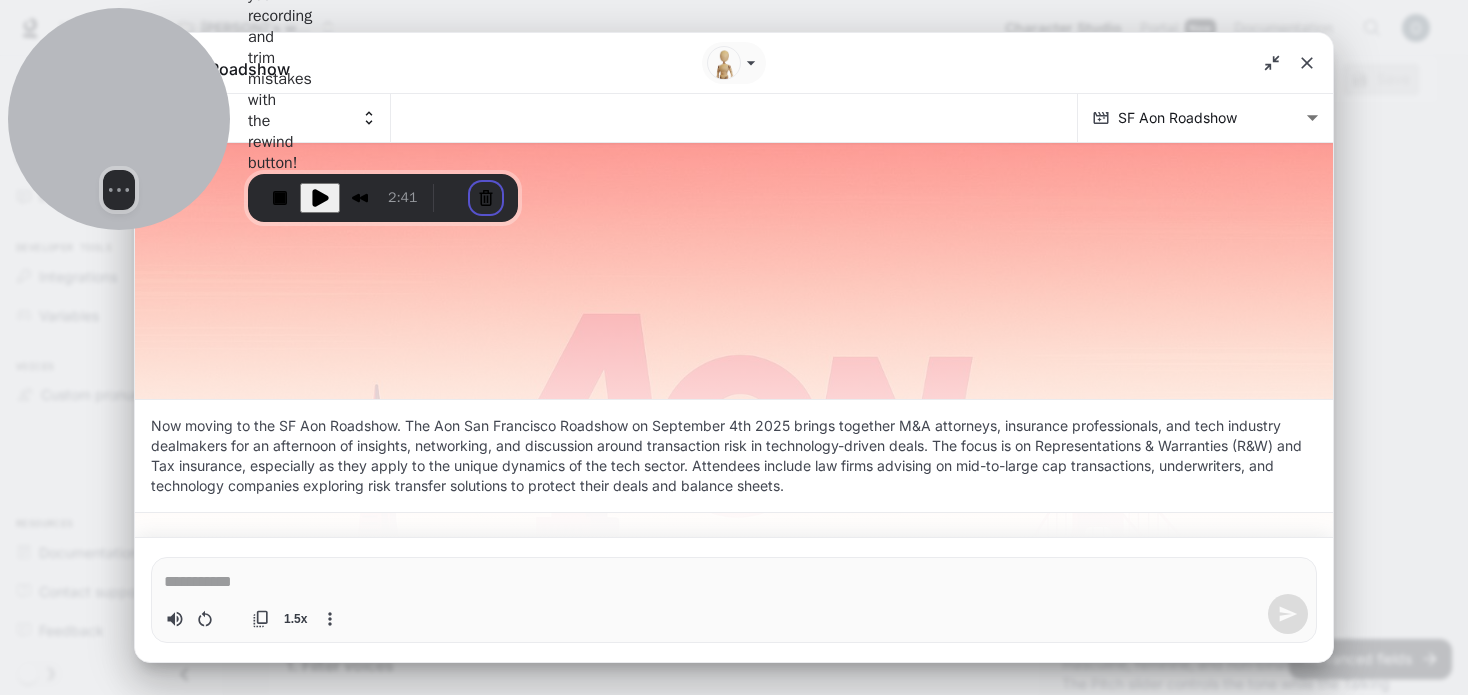 click on "Restart" at bounding box center (565, 810) 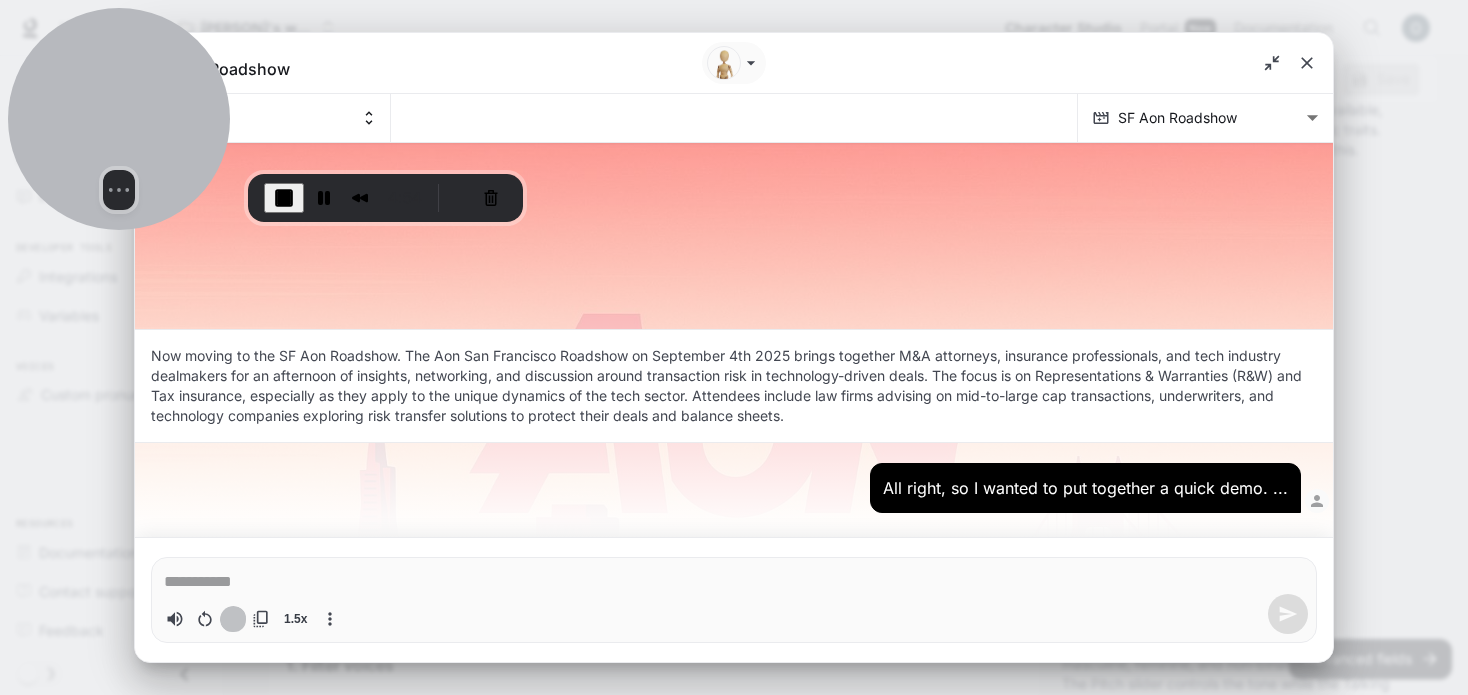 click at bounding box center [233, 619] 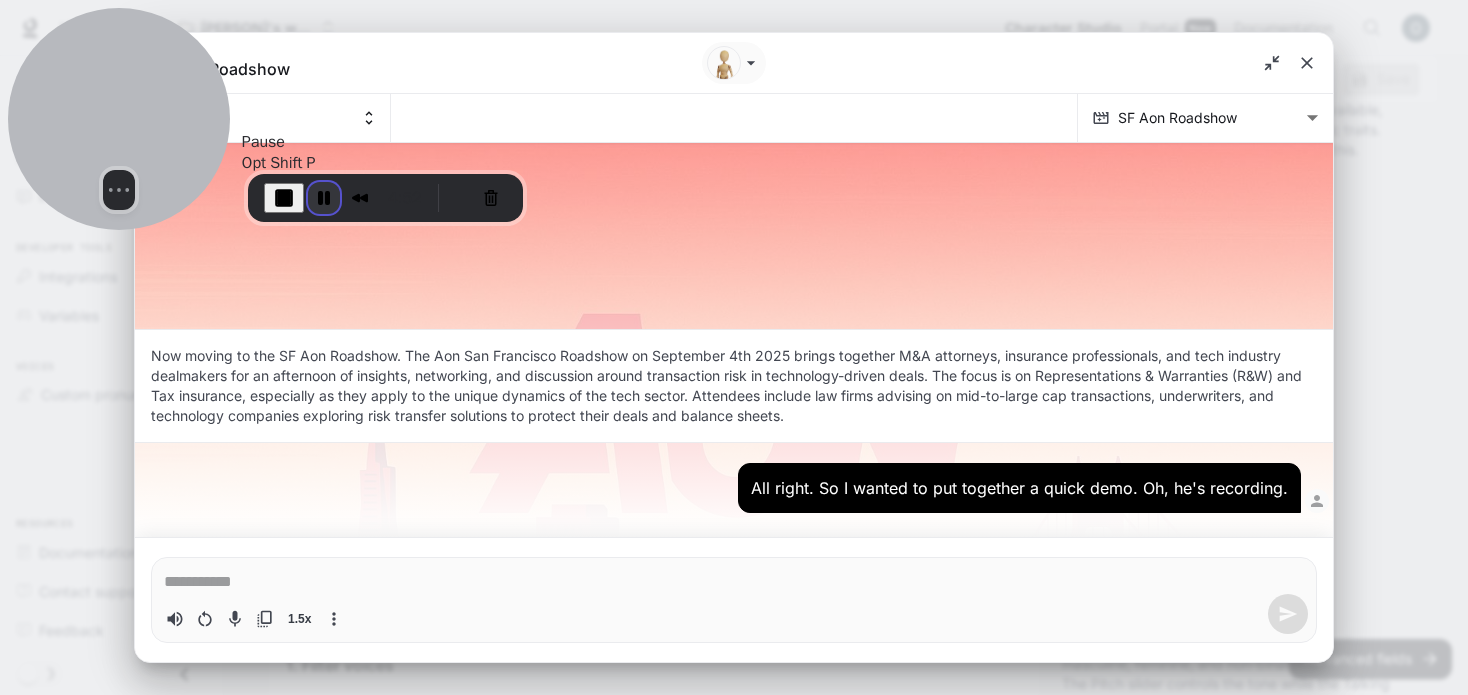 click at bounding box center (324, 198) 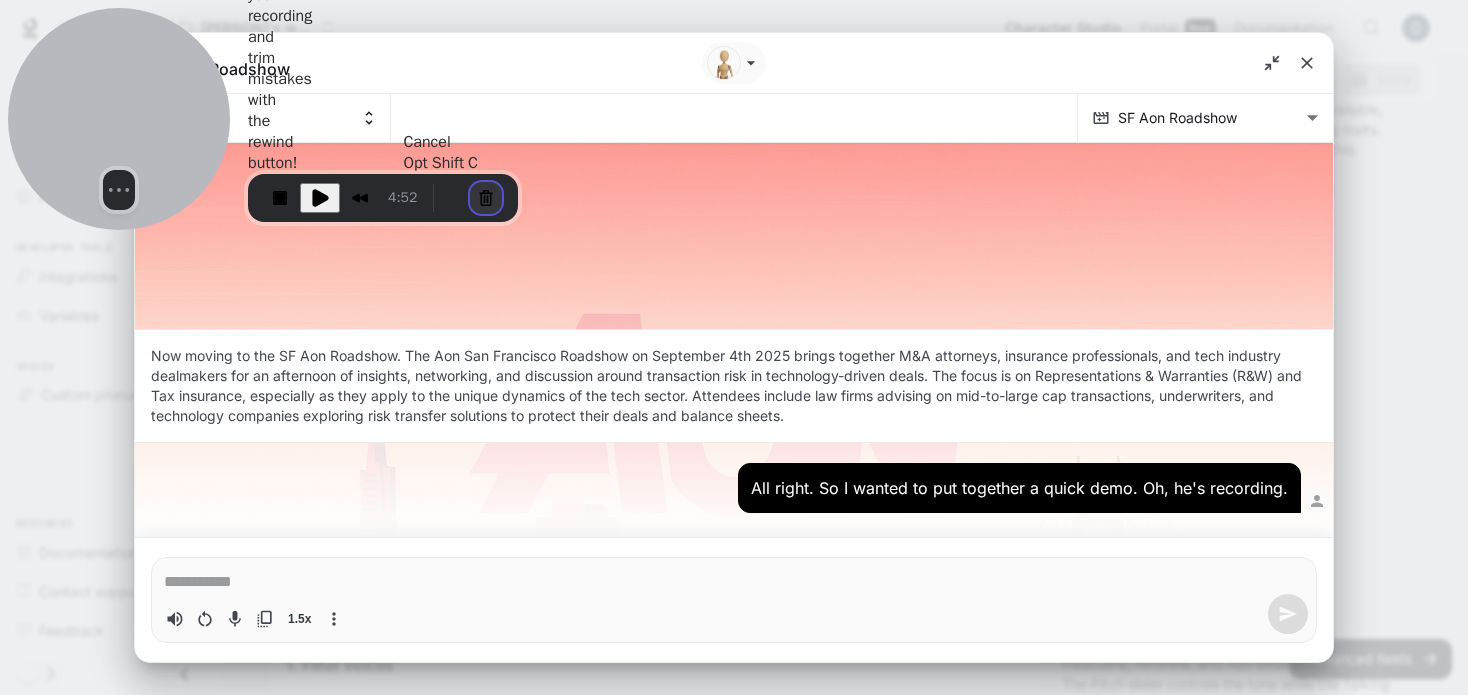 click at bounding box center (486, 198) 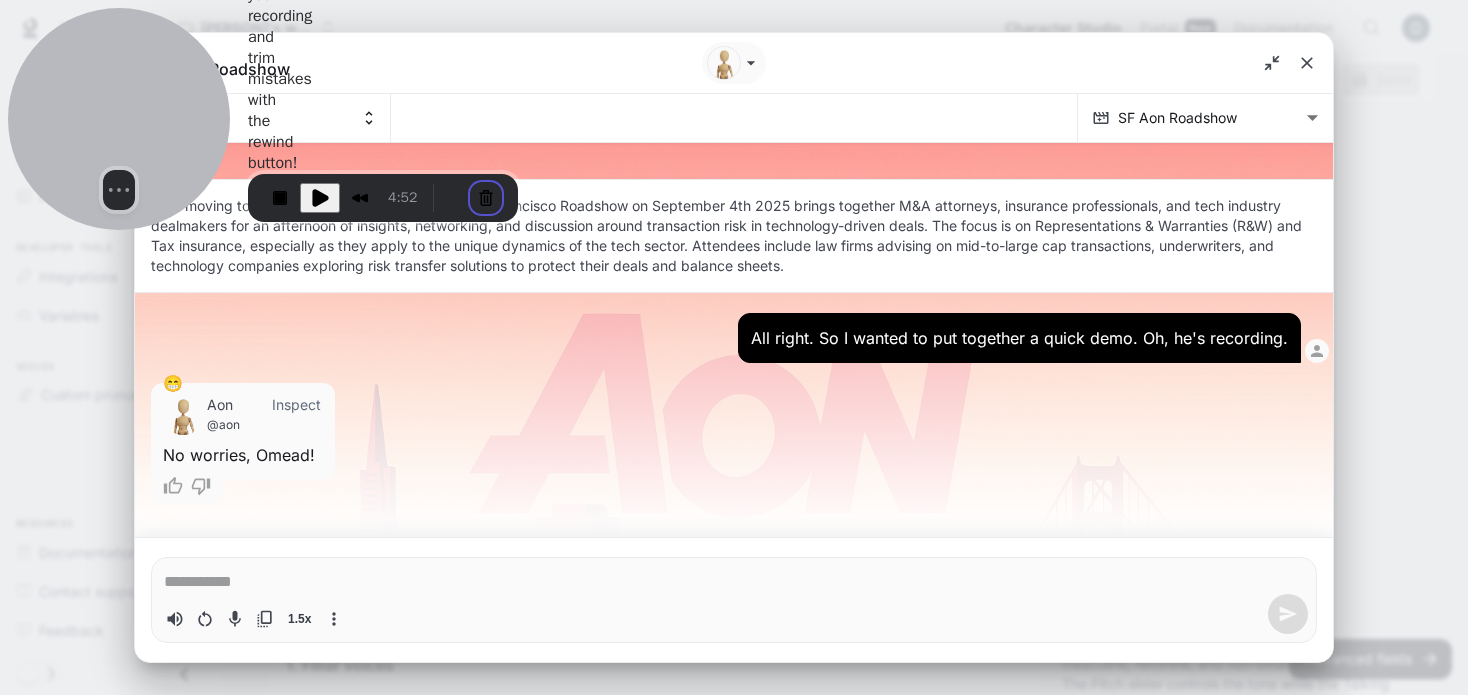 click on "Cancel recording" at bounding box center (594, 875) 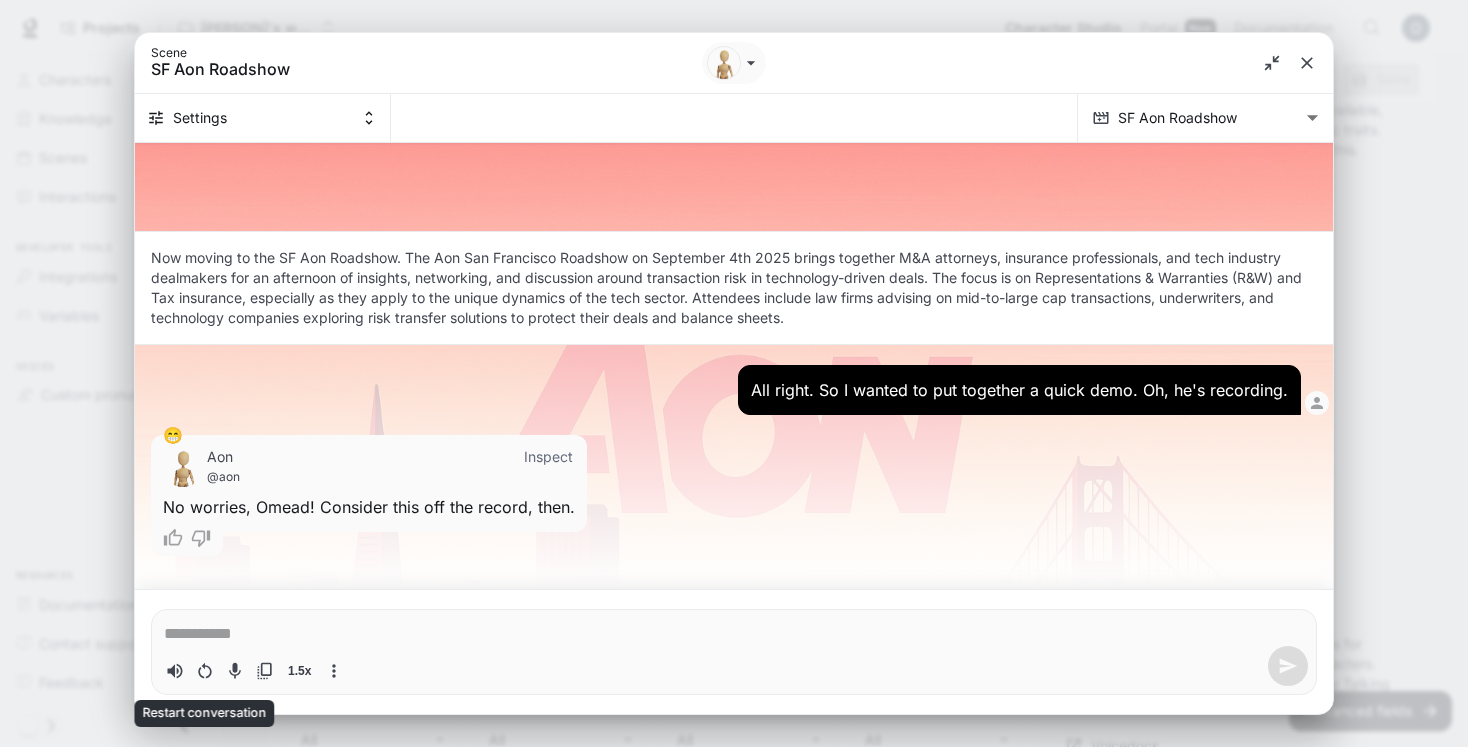 click 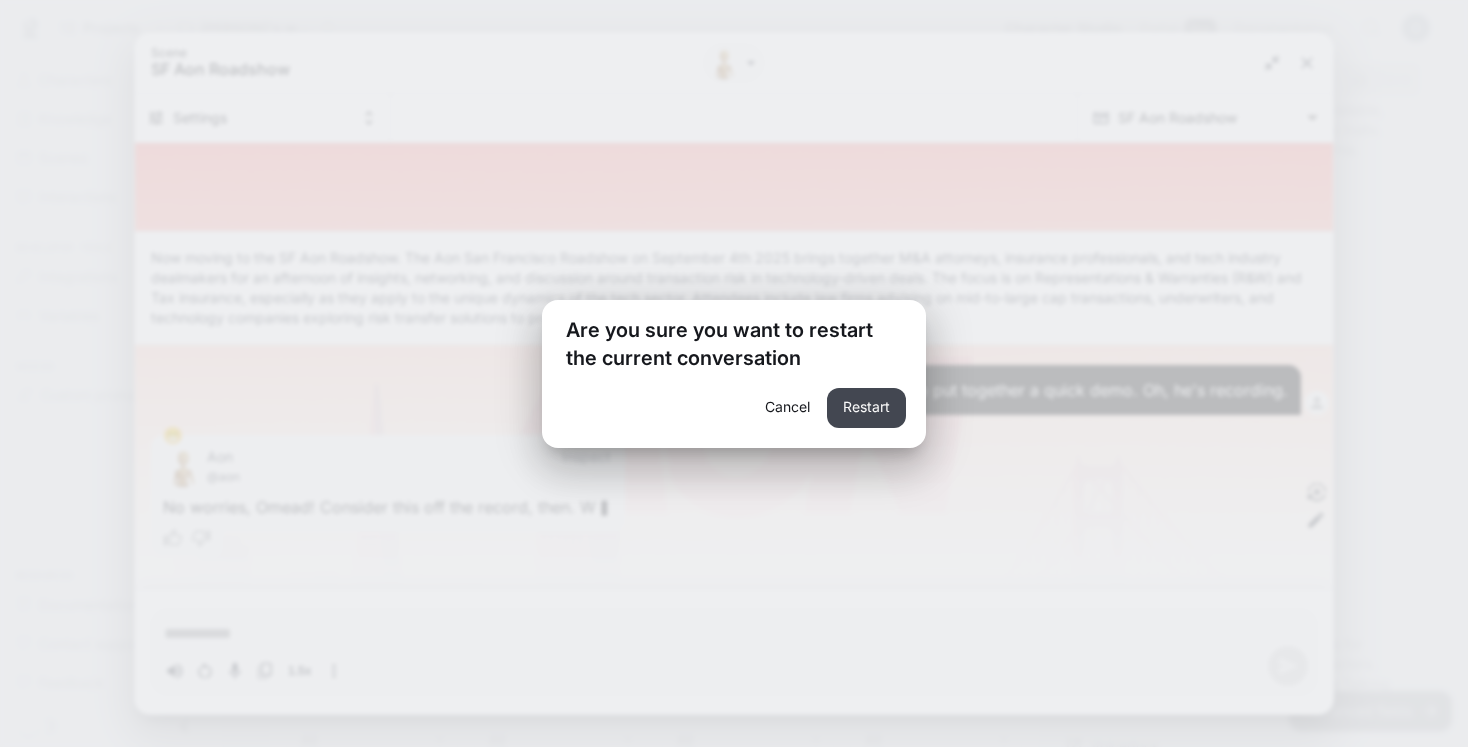 click on "Restart" at bounding box center (866, 408) 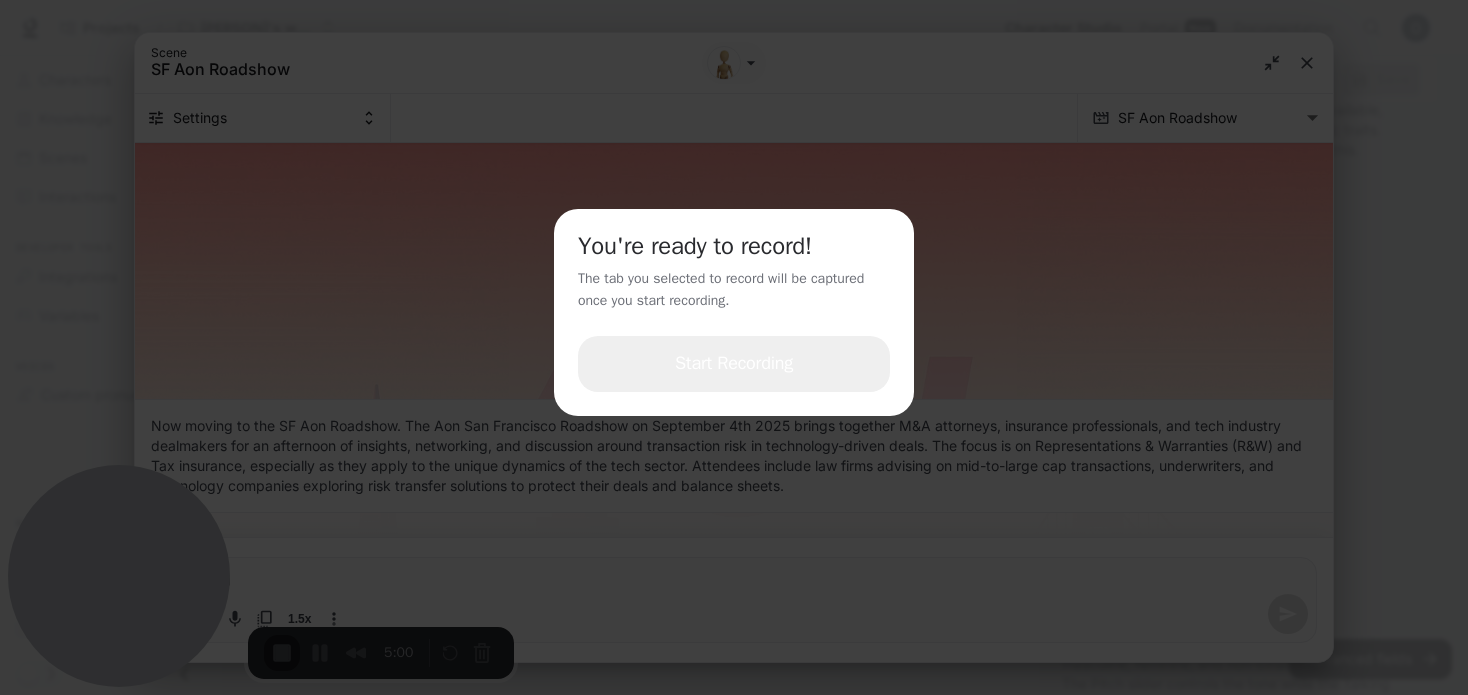 click on "Start Recording" at bounding box center (734, 364) 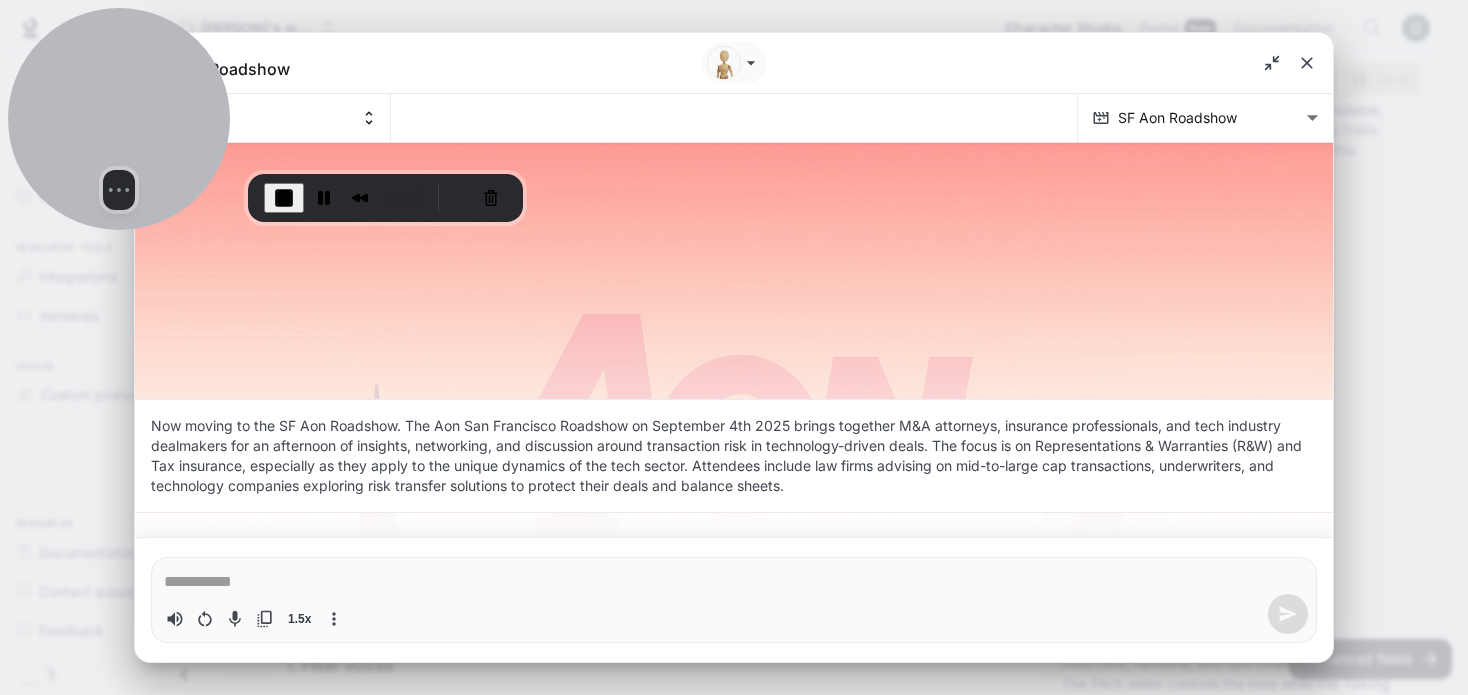 drag, startPoint x: 160, startPoint y: 571, endPoint x: 151, endPoint y: 105, distance: 466.0869 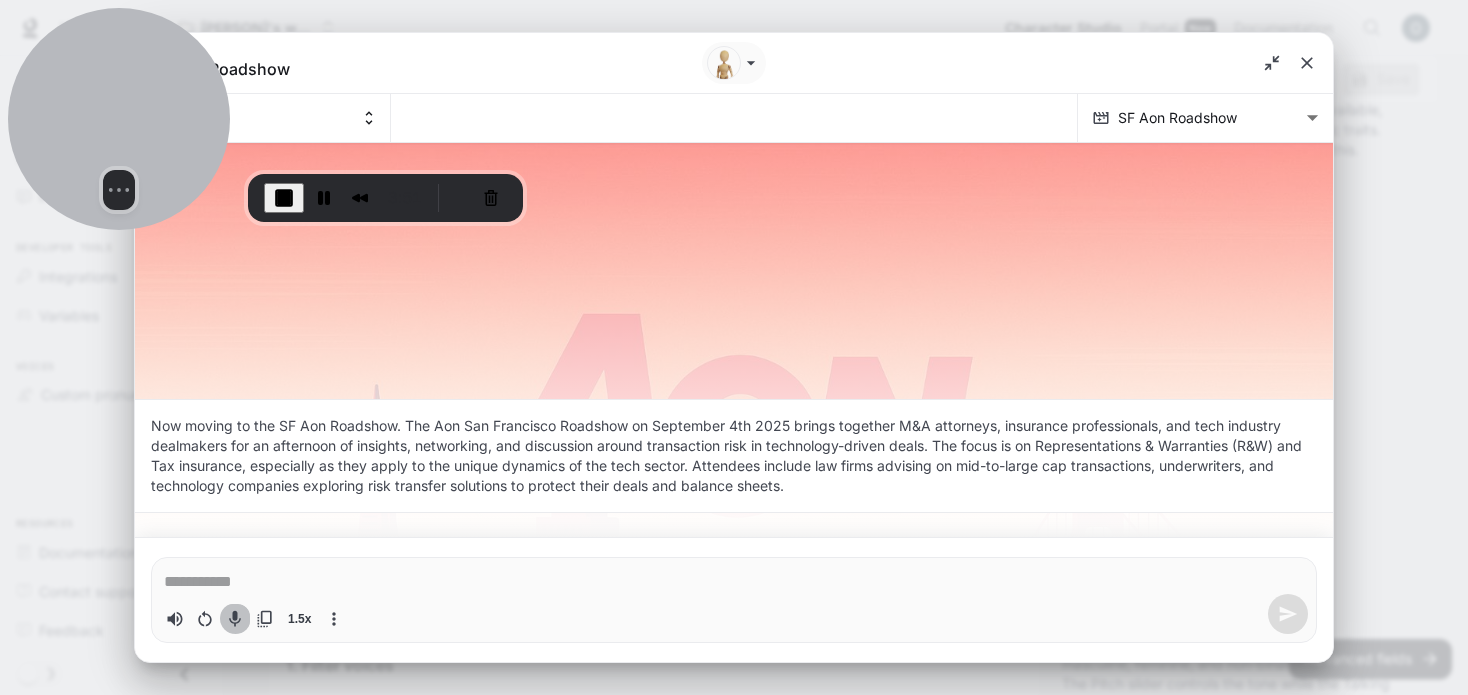 click 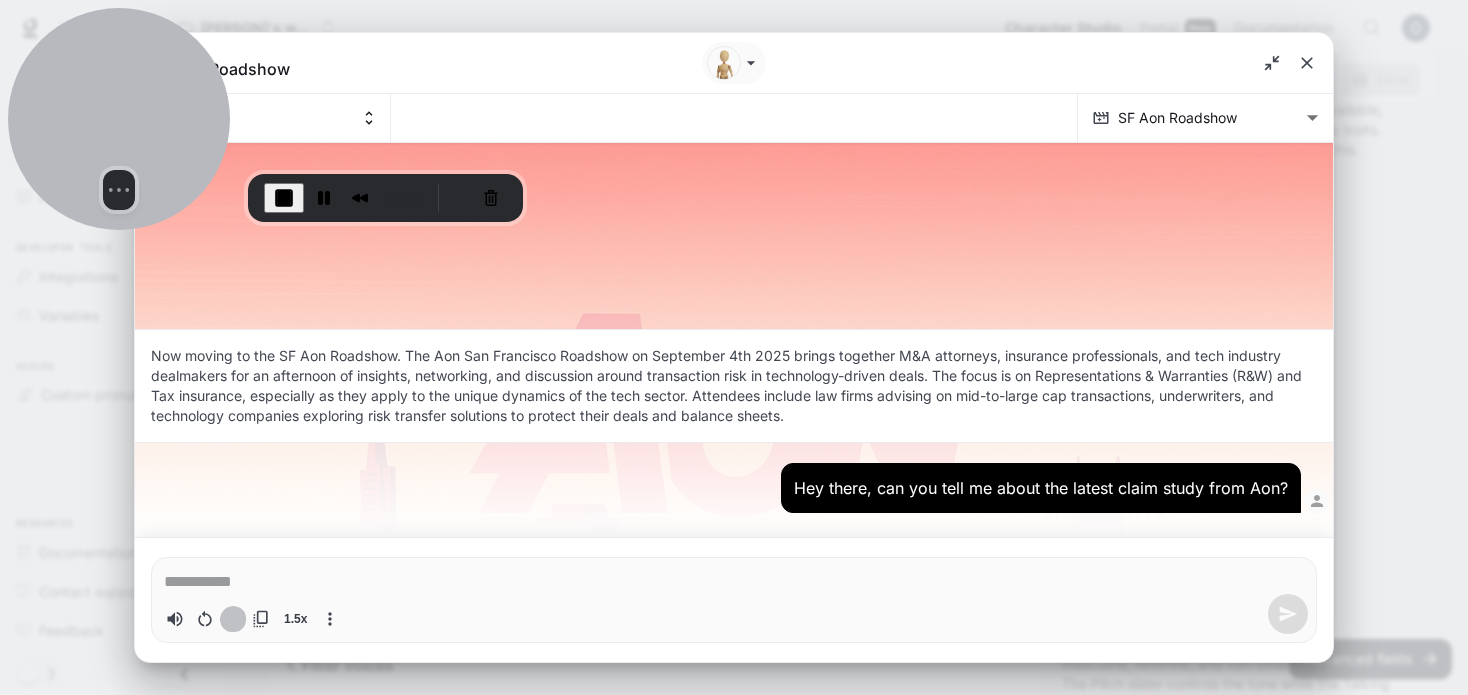 click at bounding box center (233, 619) 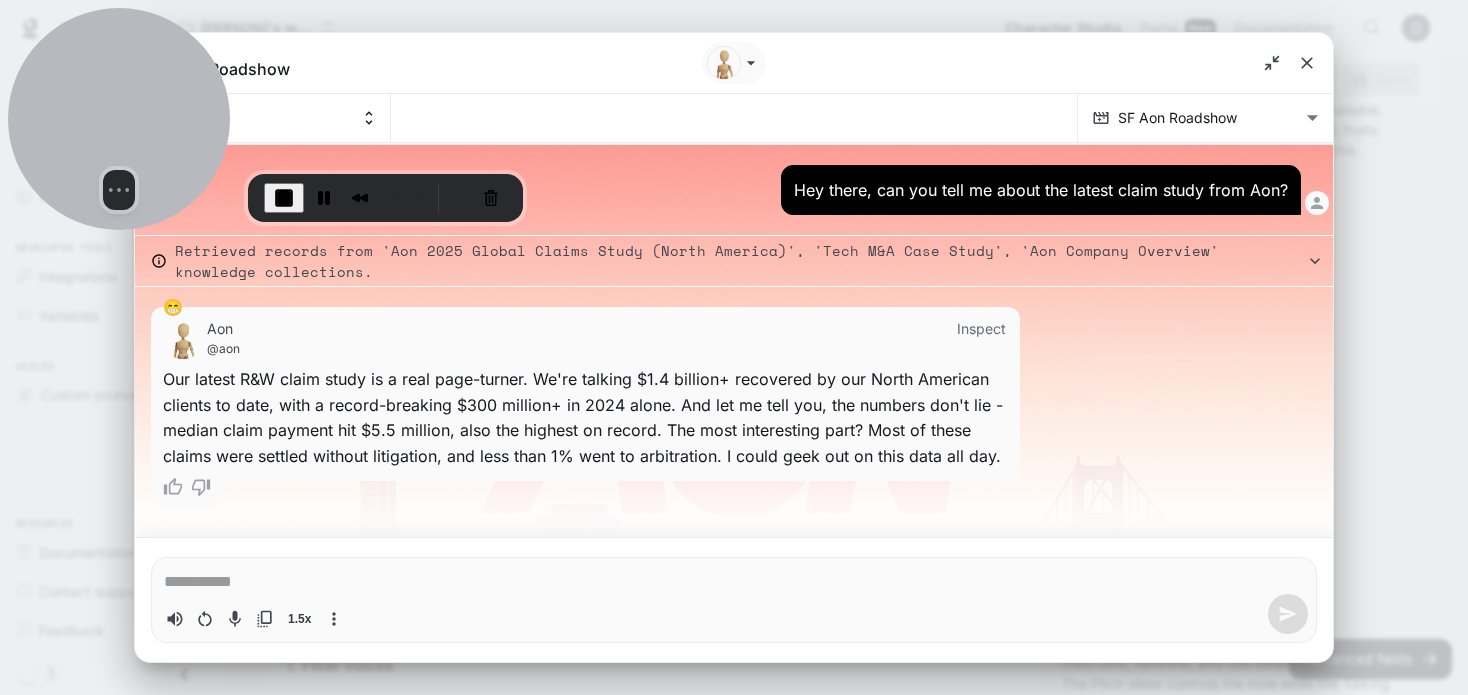 scroll, scrollTop: 150, scrollLeft: 0, axis: vertical 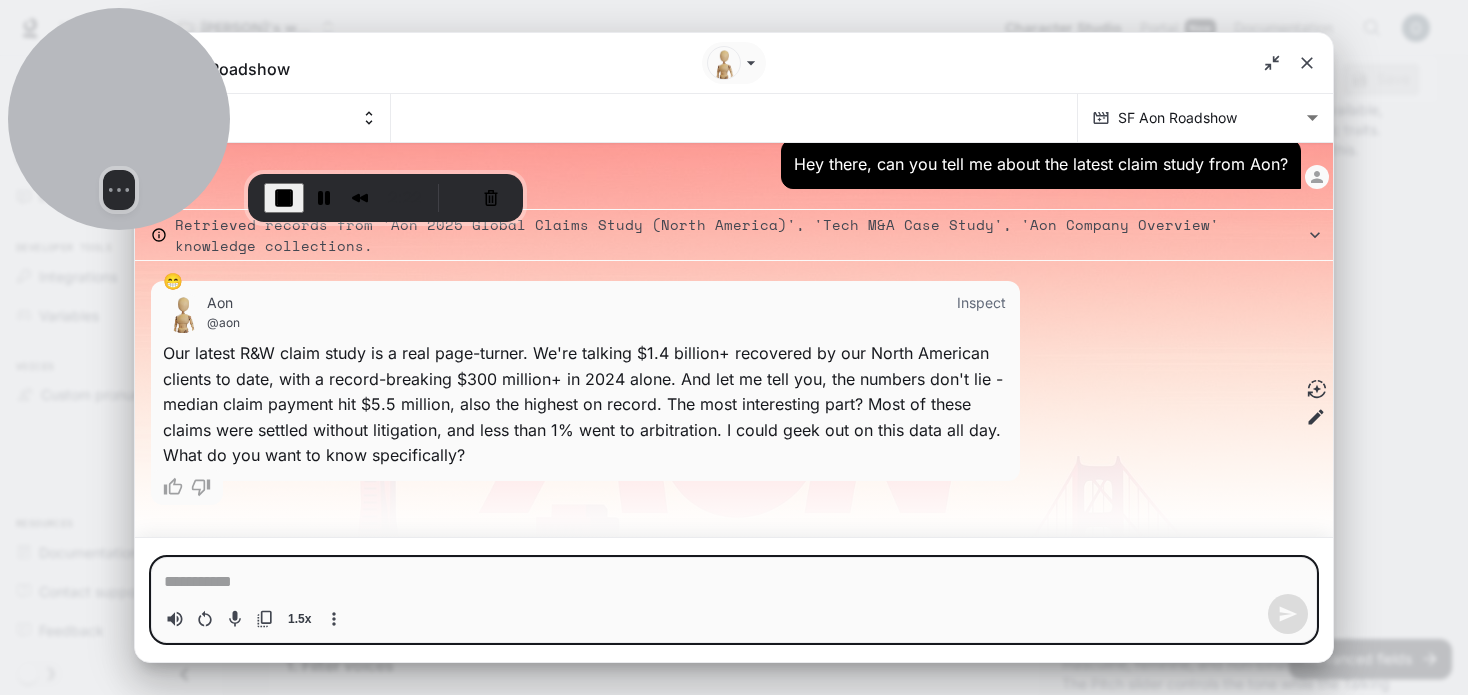 click at bounding box center [734, 582] 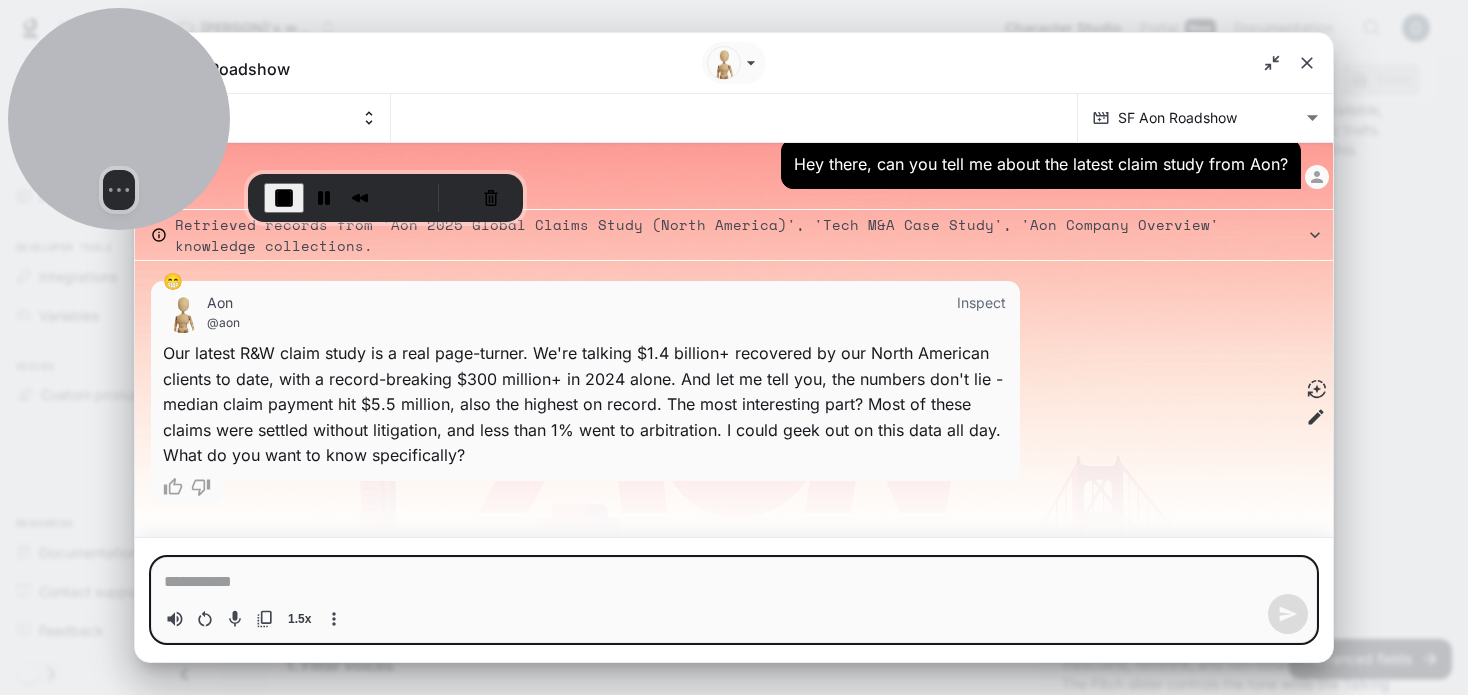click 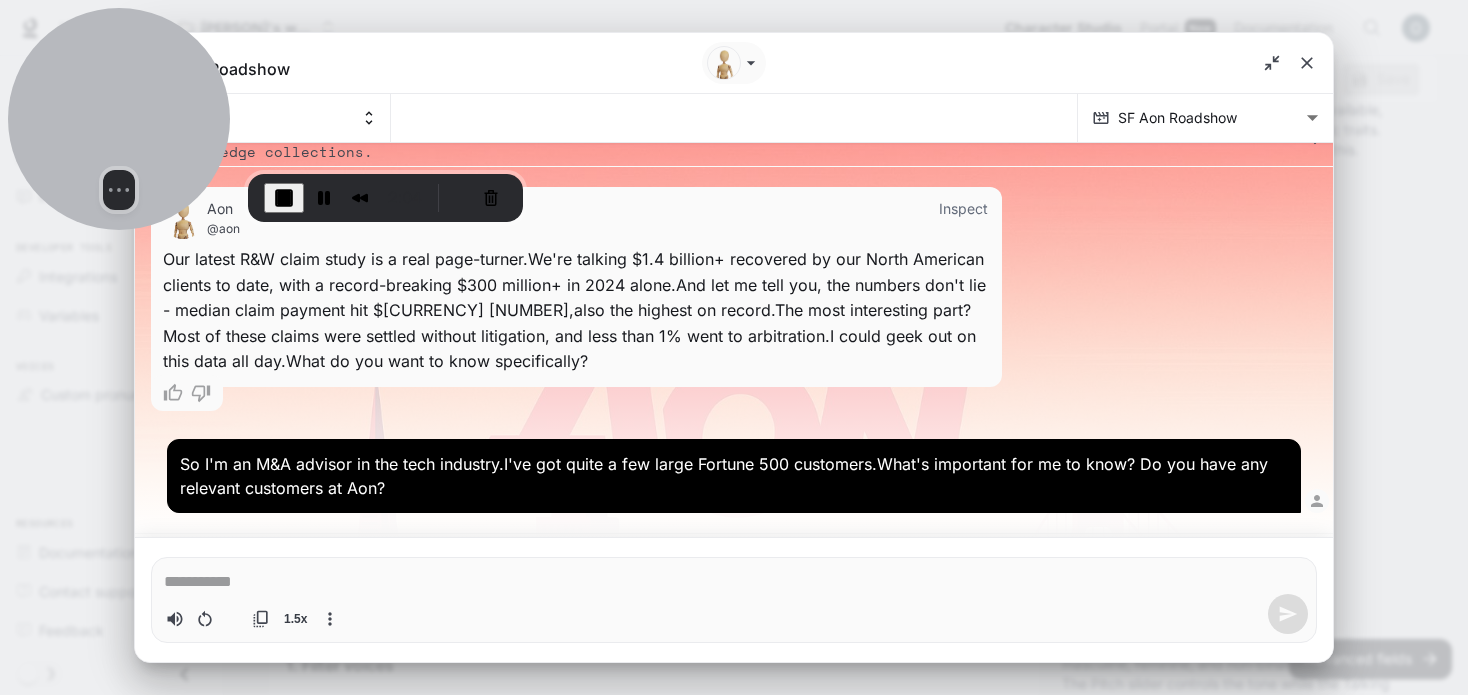 scroll, scrollTop: 316, scrollLeft: 0, axis: vertical 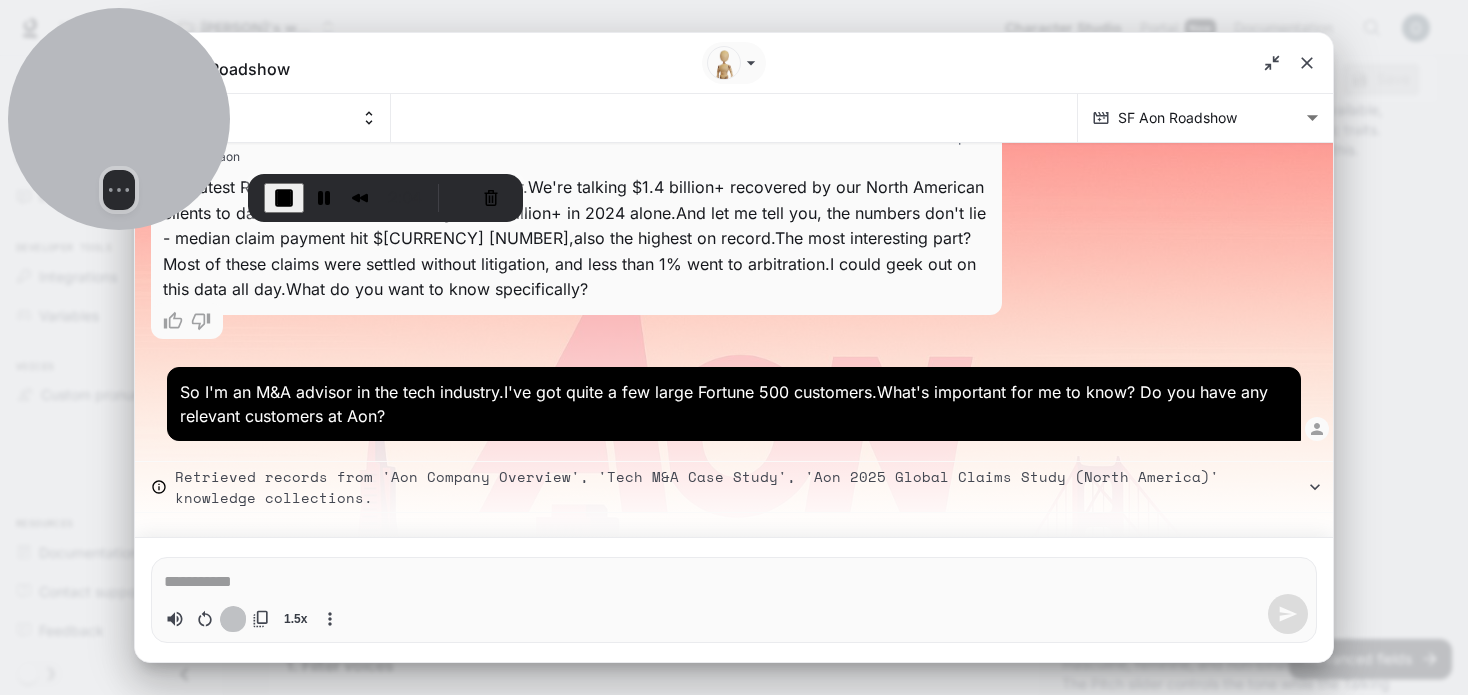 click at bounding box center (233, 619) 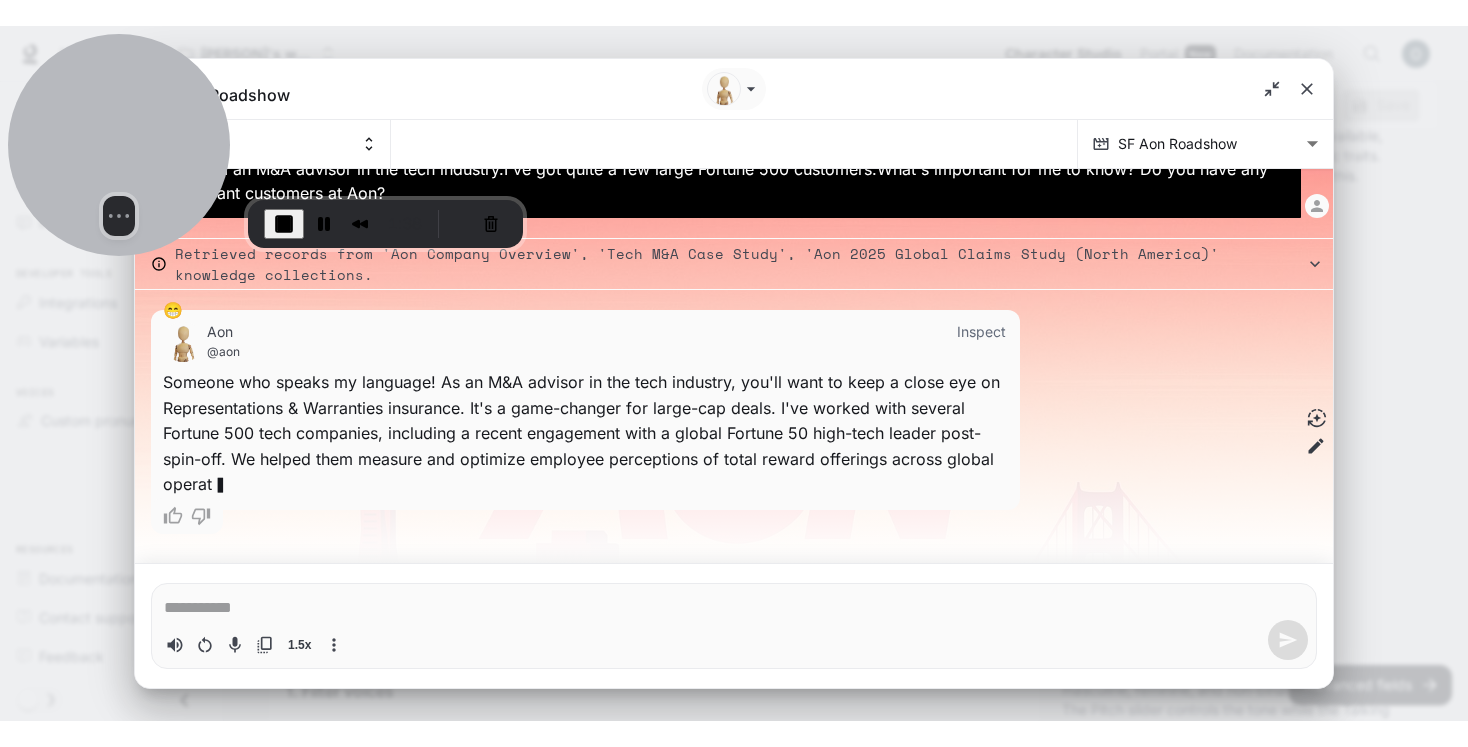 scroll, scrollTop: 568, scrollLeft: 0, axis: vertical 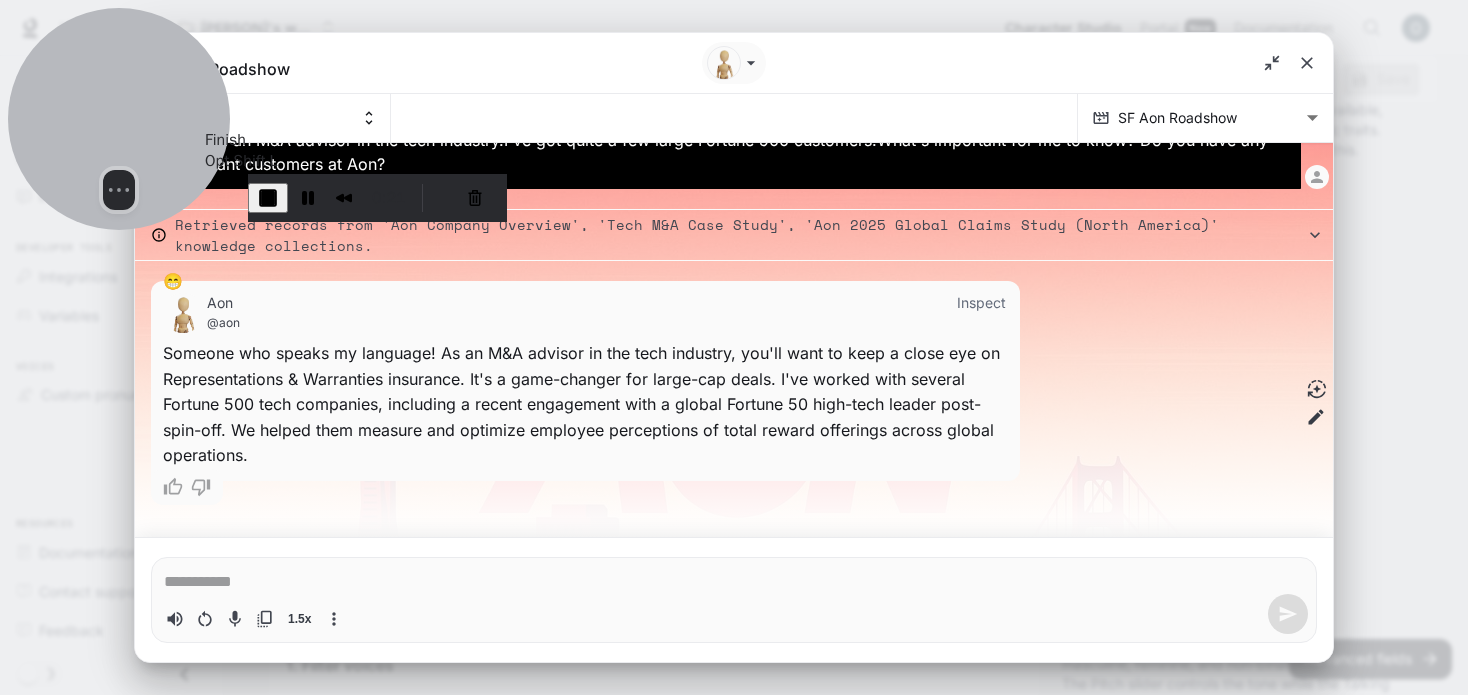 click at bounding box center (268, 198) 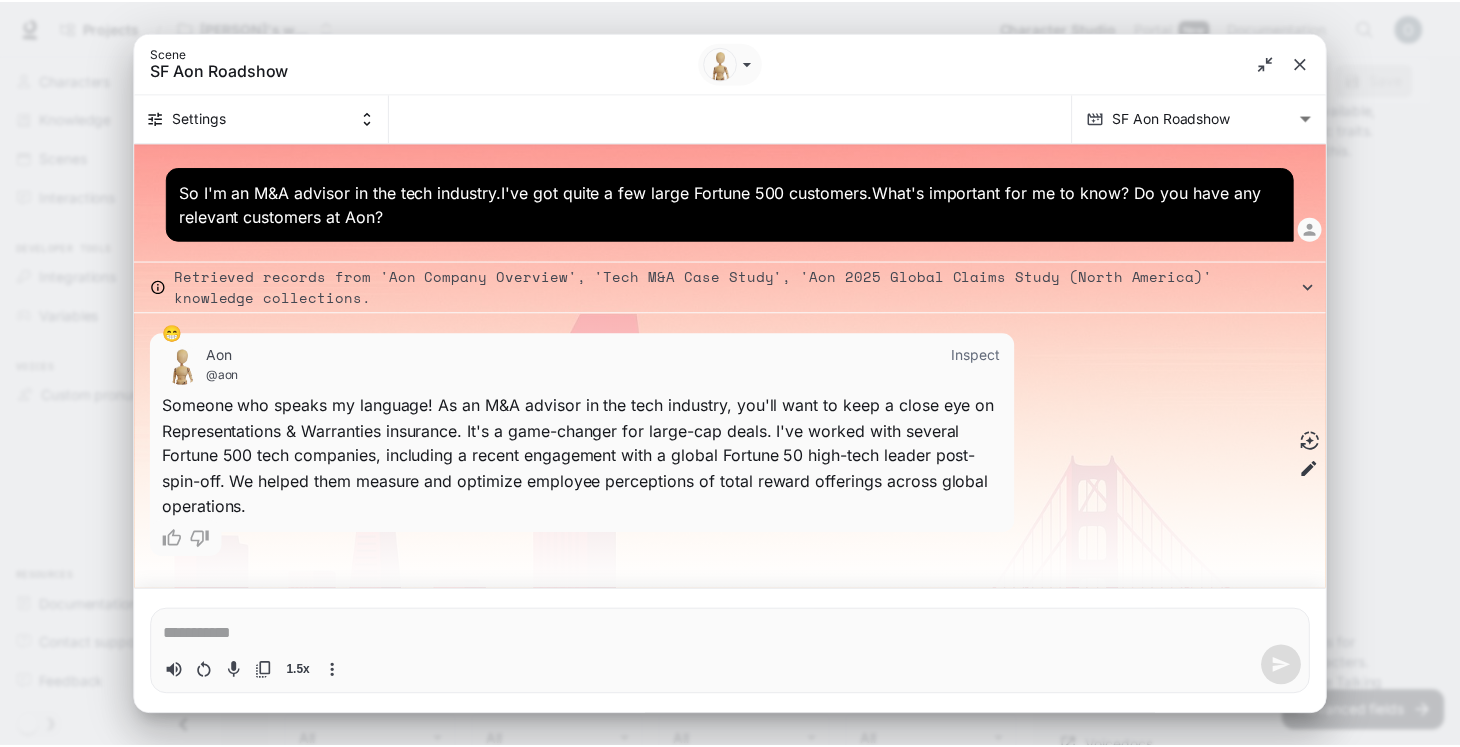 scroll, scrollTop: 516, scrollLeft: 0, axis: vertical 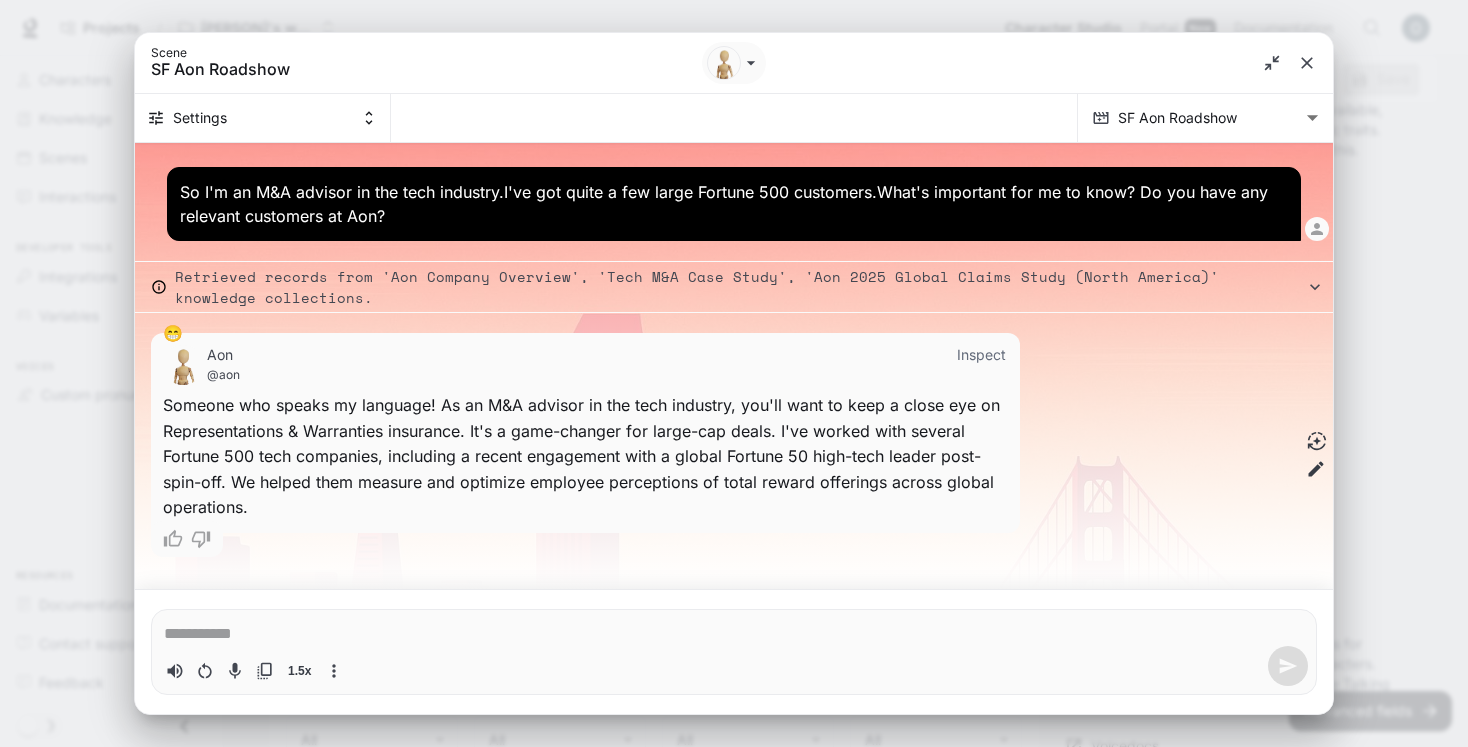 type on "*" 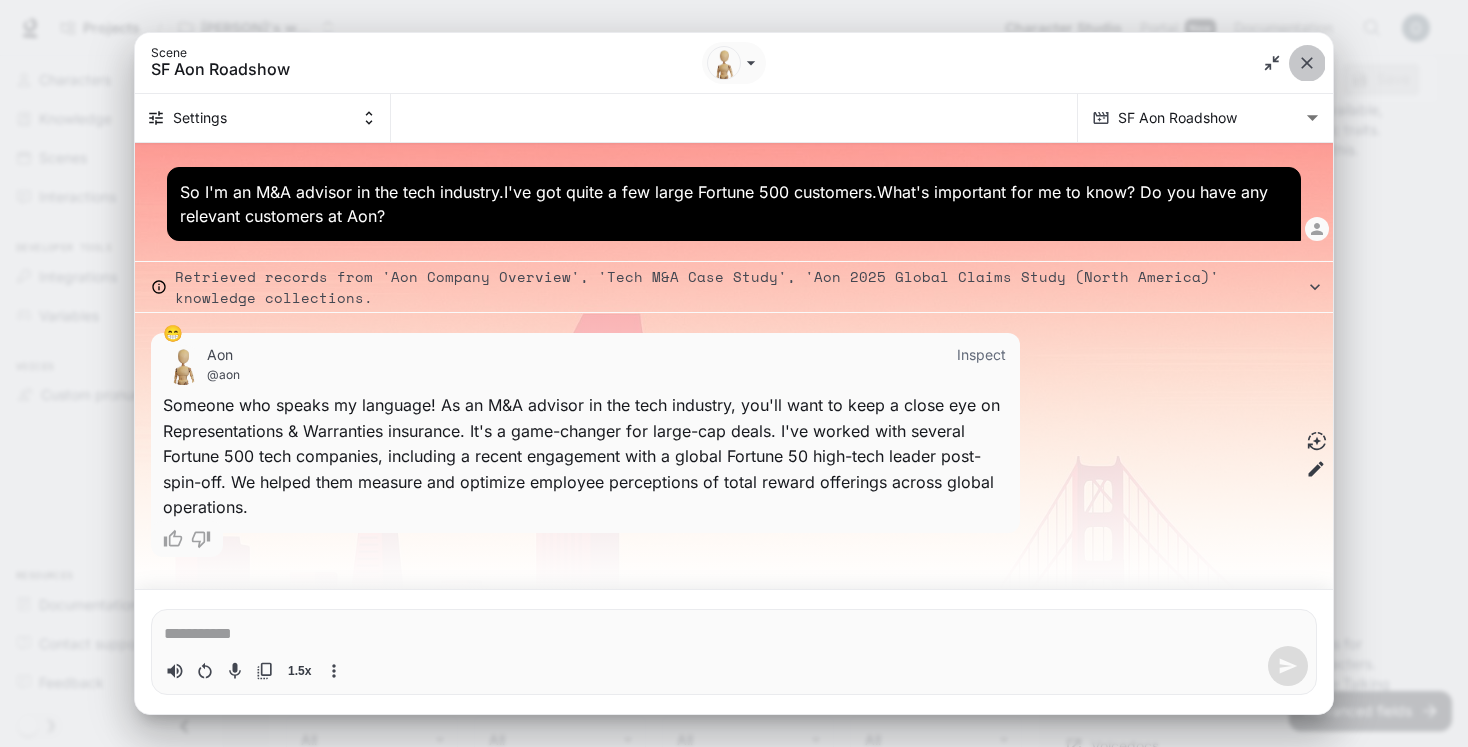 click 